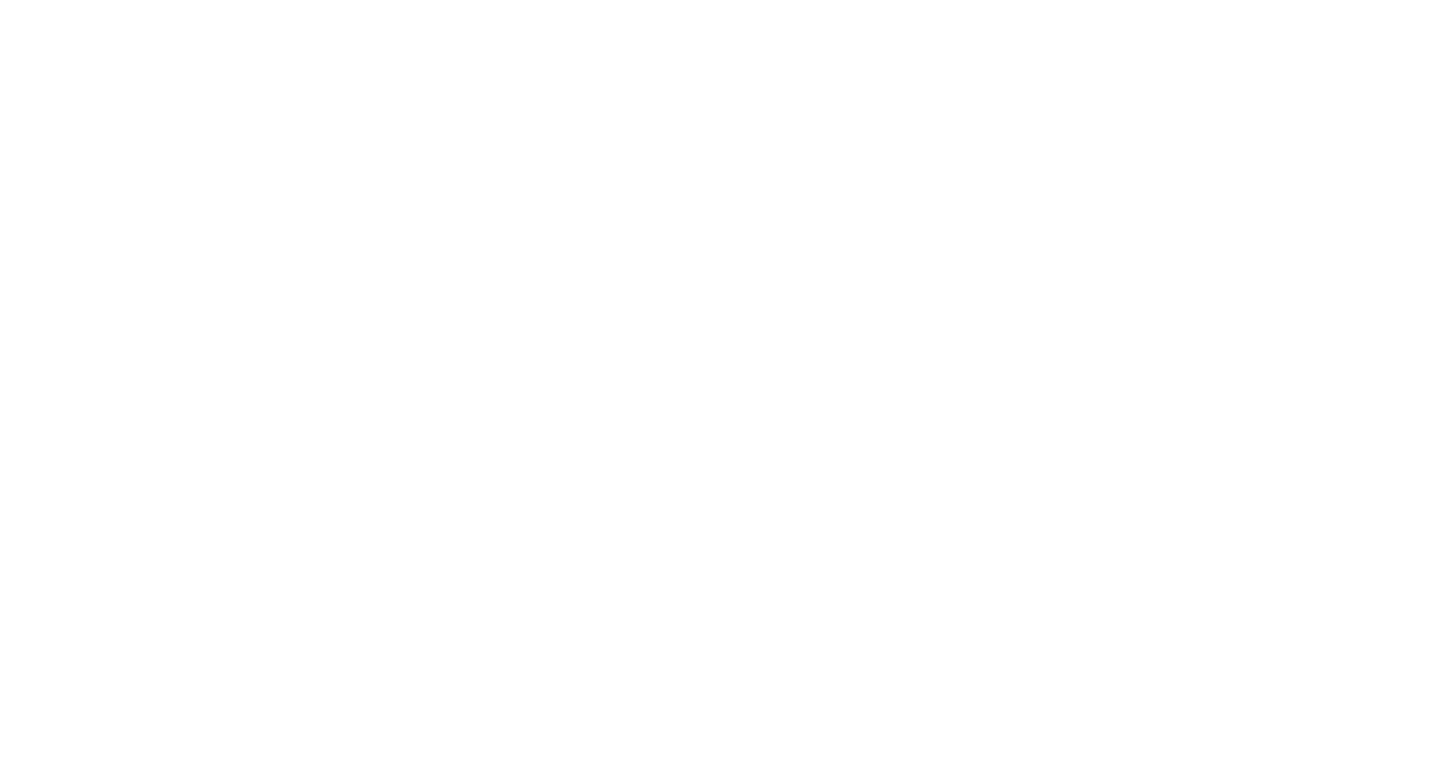 scroll, scrollTop: 0, scrollLeft: 0, axis: both 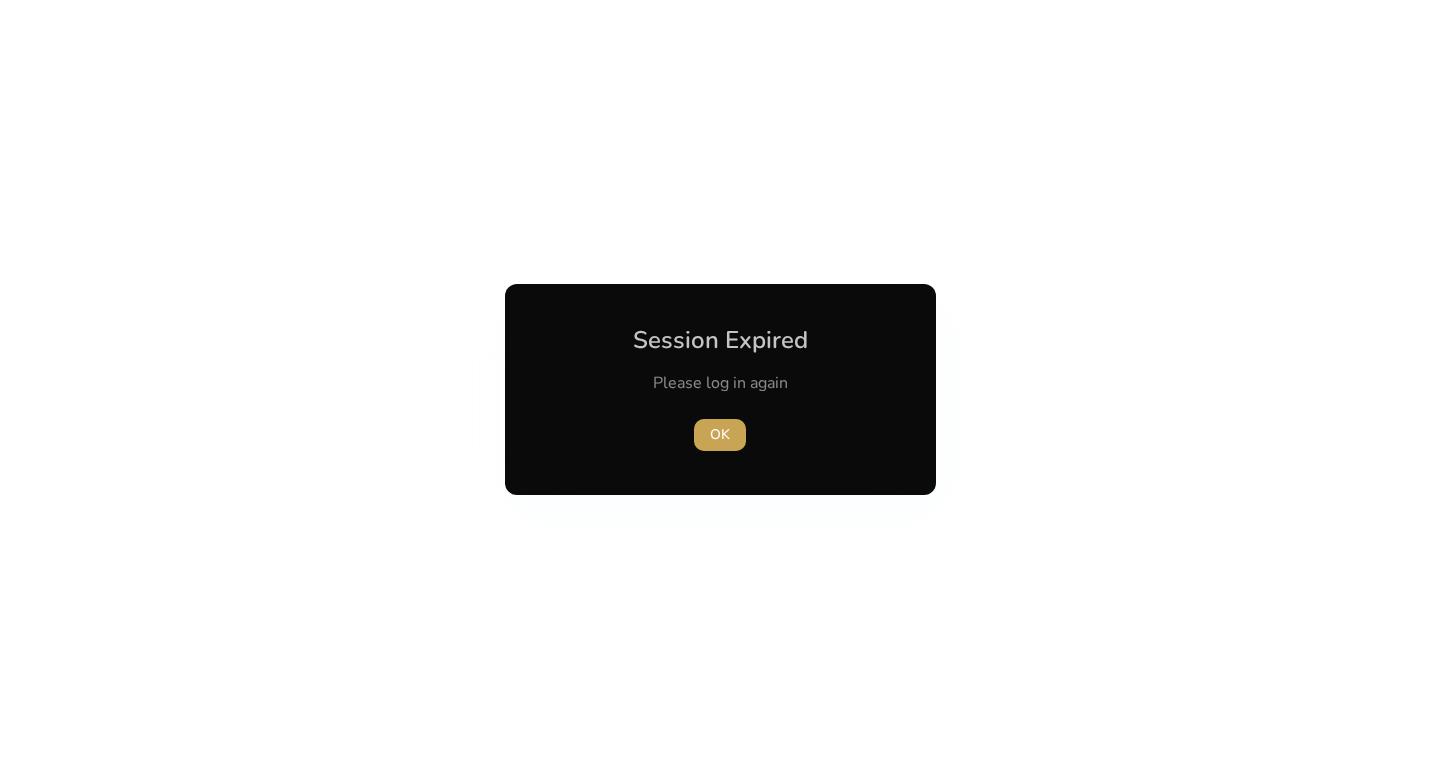 click at bounding box center [720, 435] 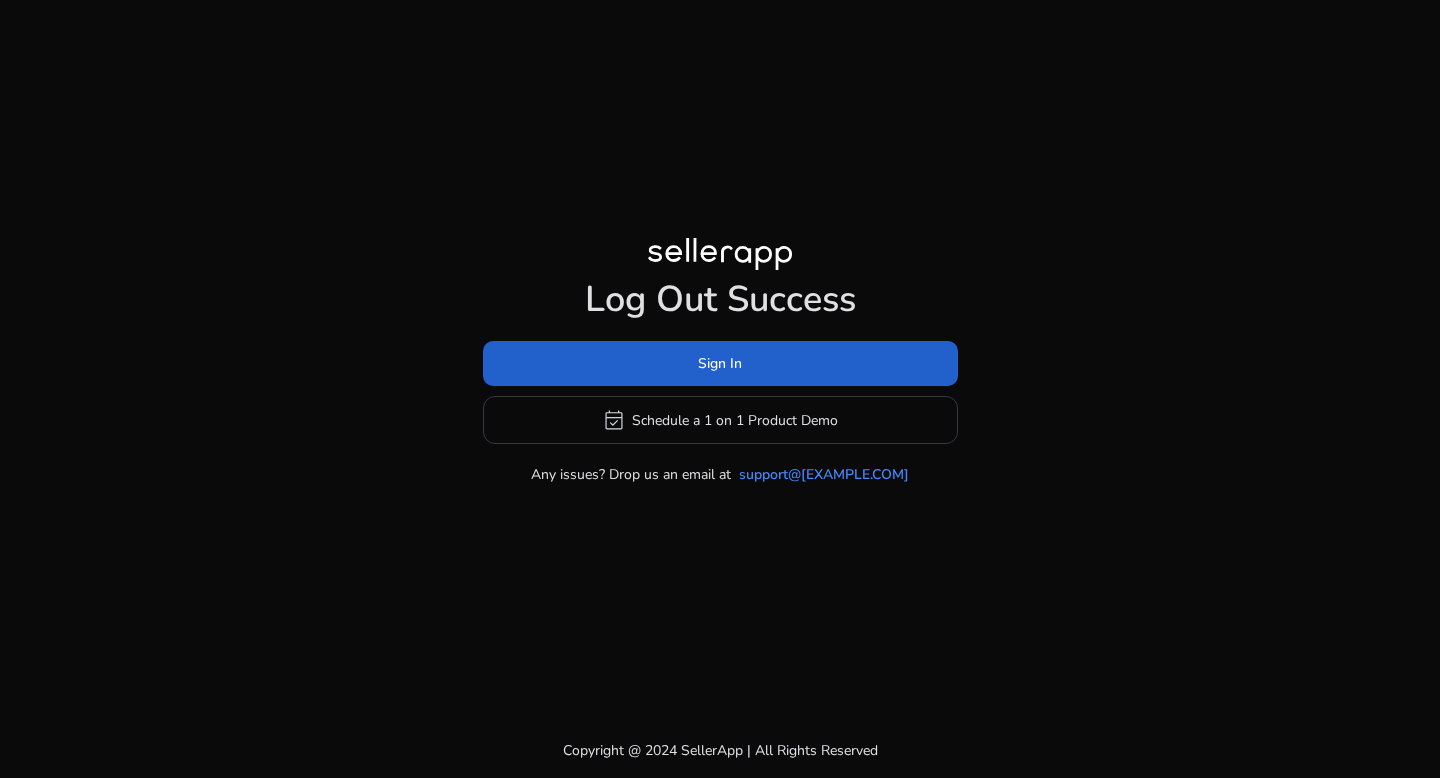 click on "Sign In" 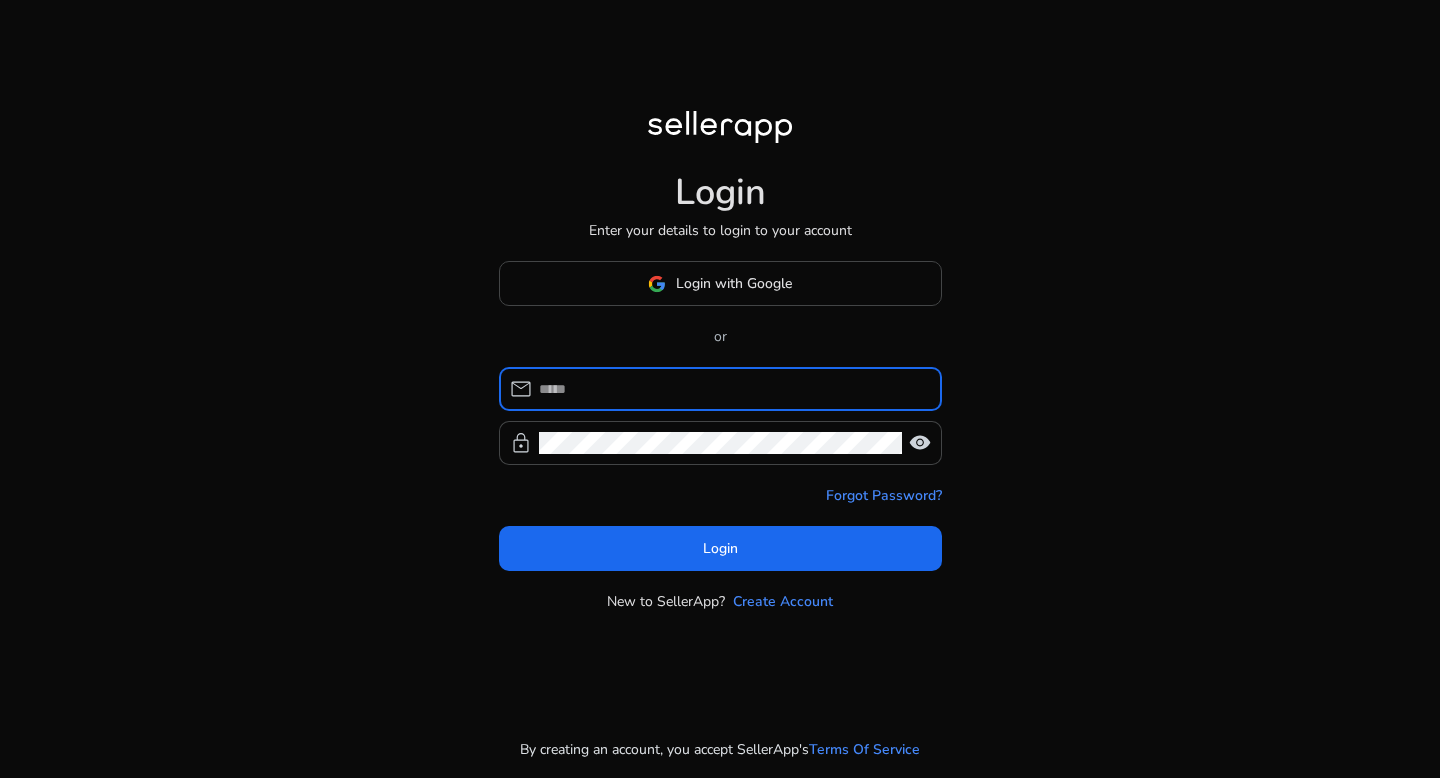 type on "**********" 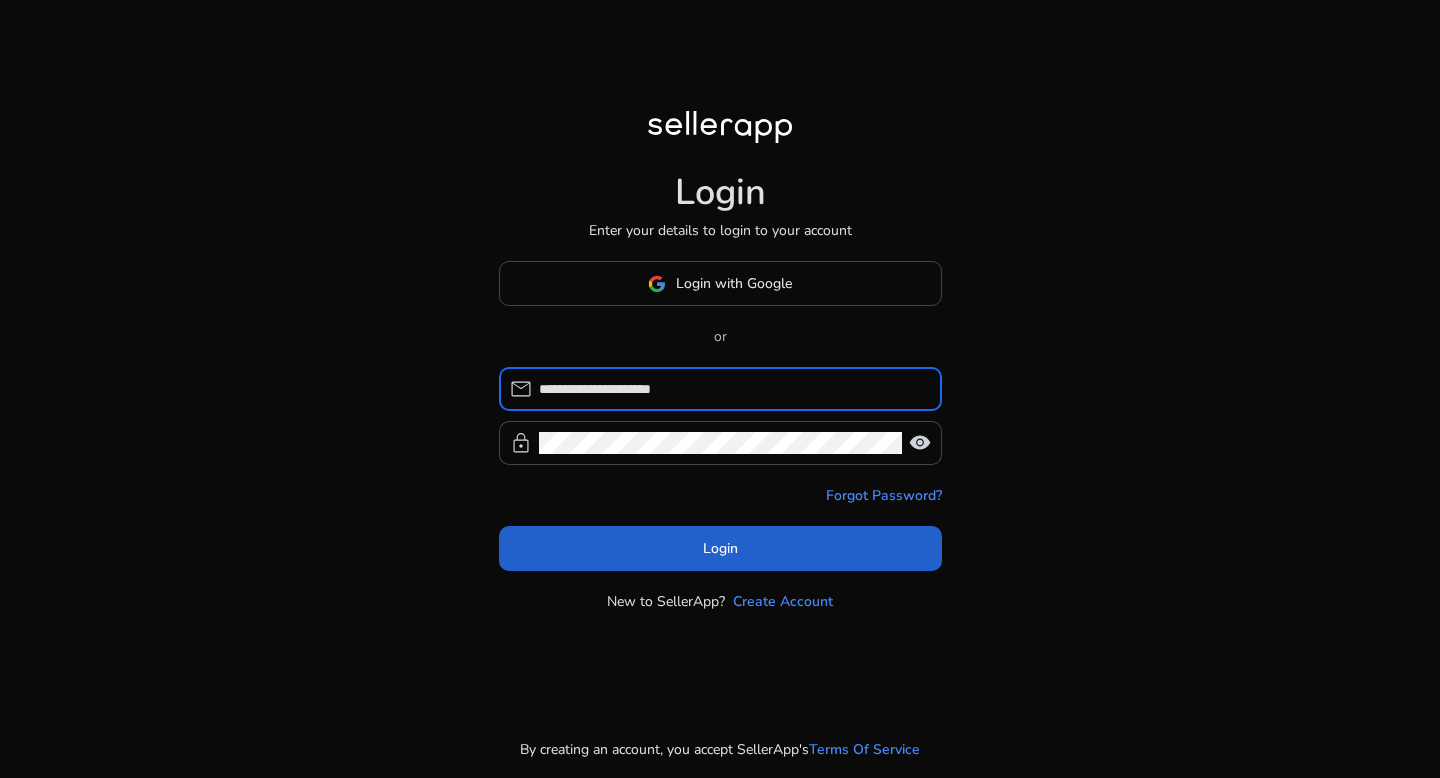 click at bounding box center (720, 549) 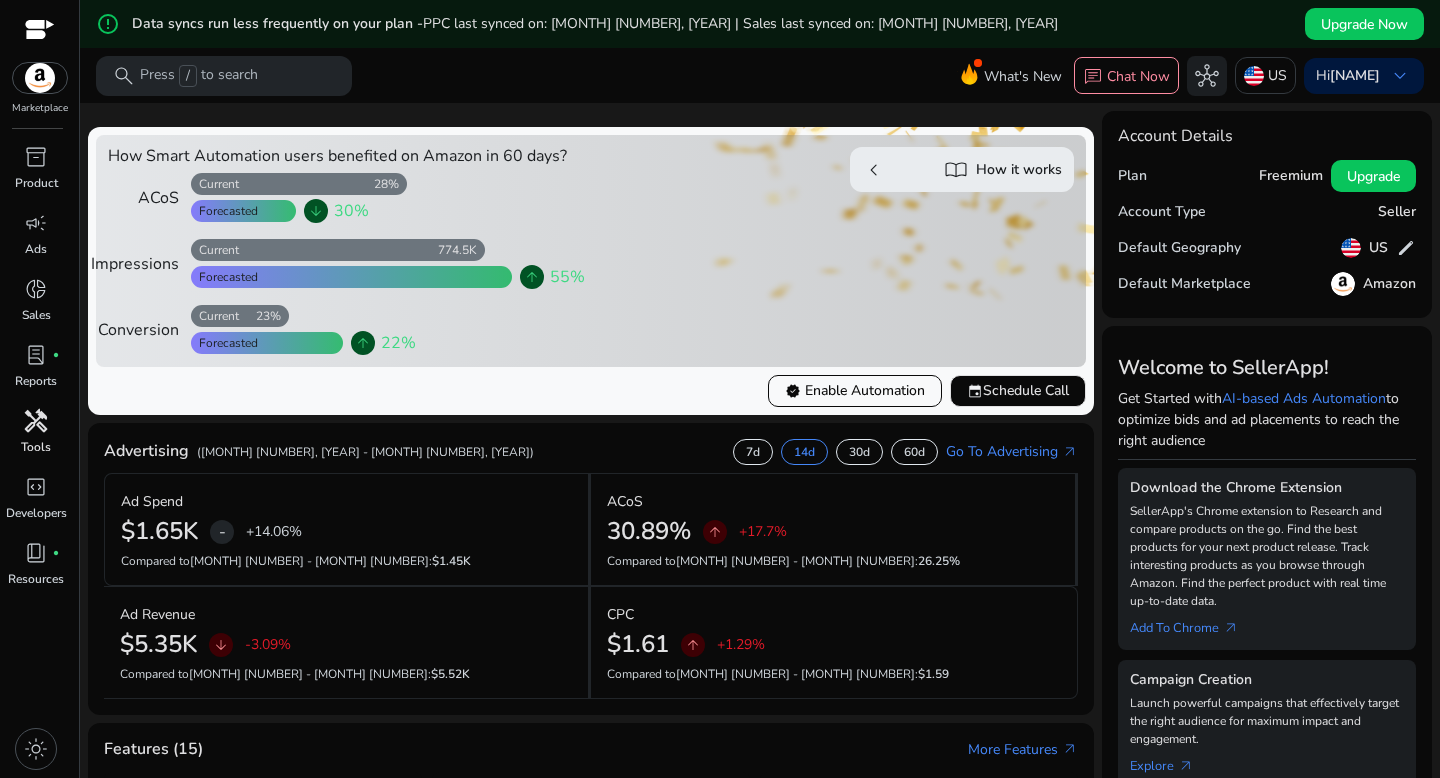 click on "handyman" at bounding box center [36, 421] 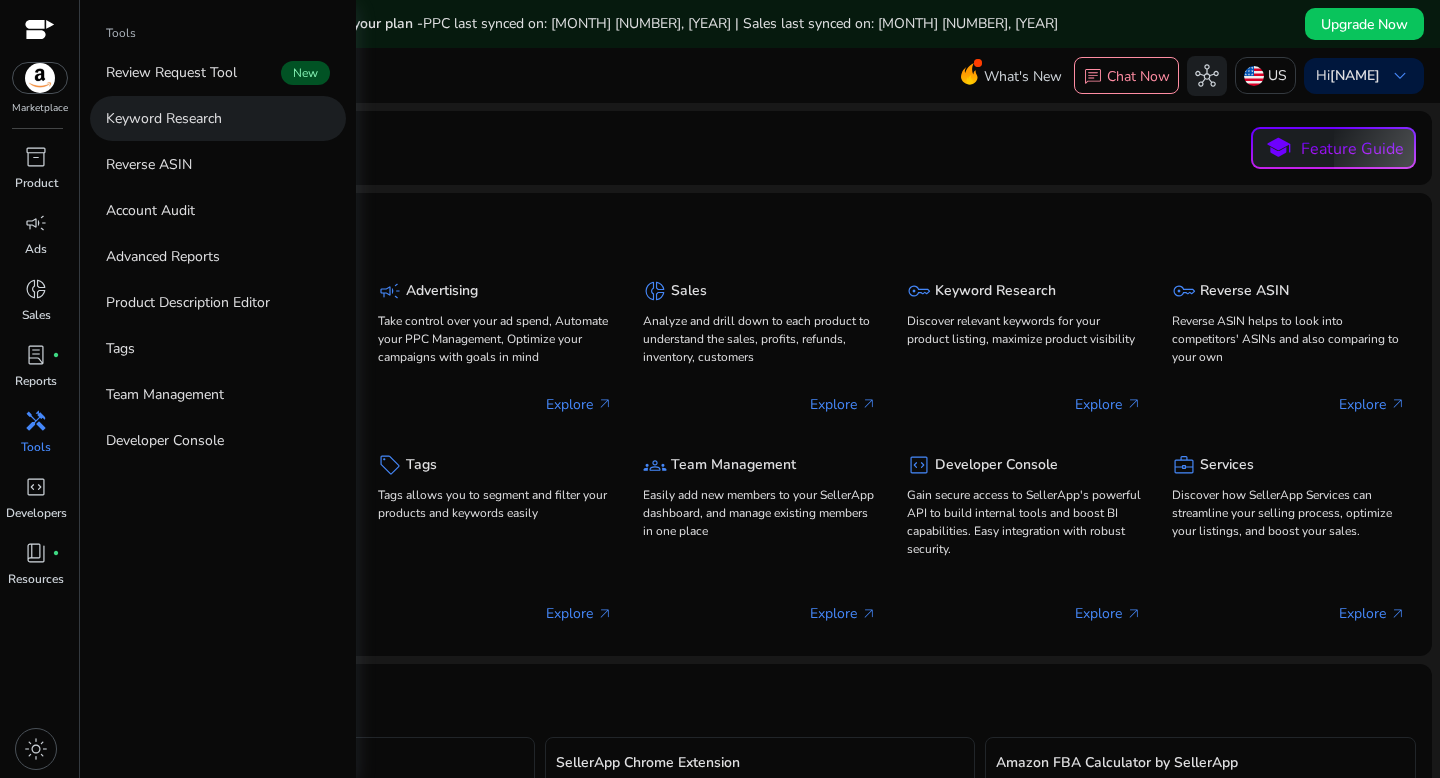 click on "Keyword Research" at bounding box center (164, 118) 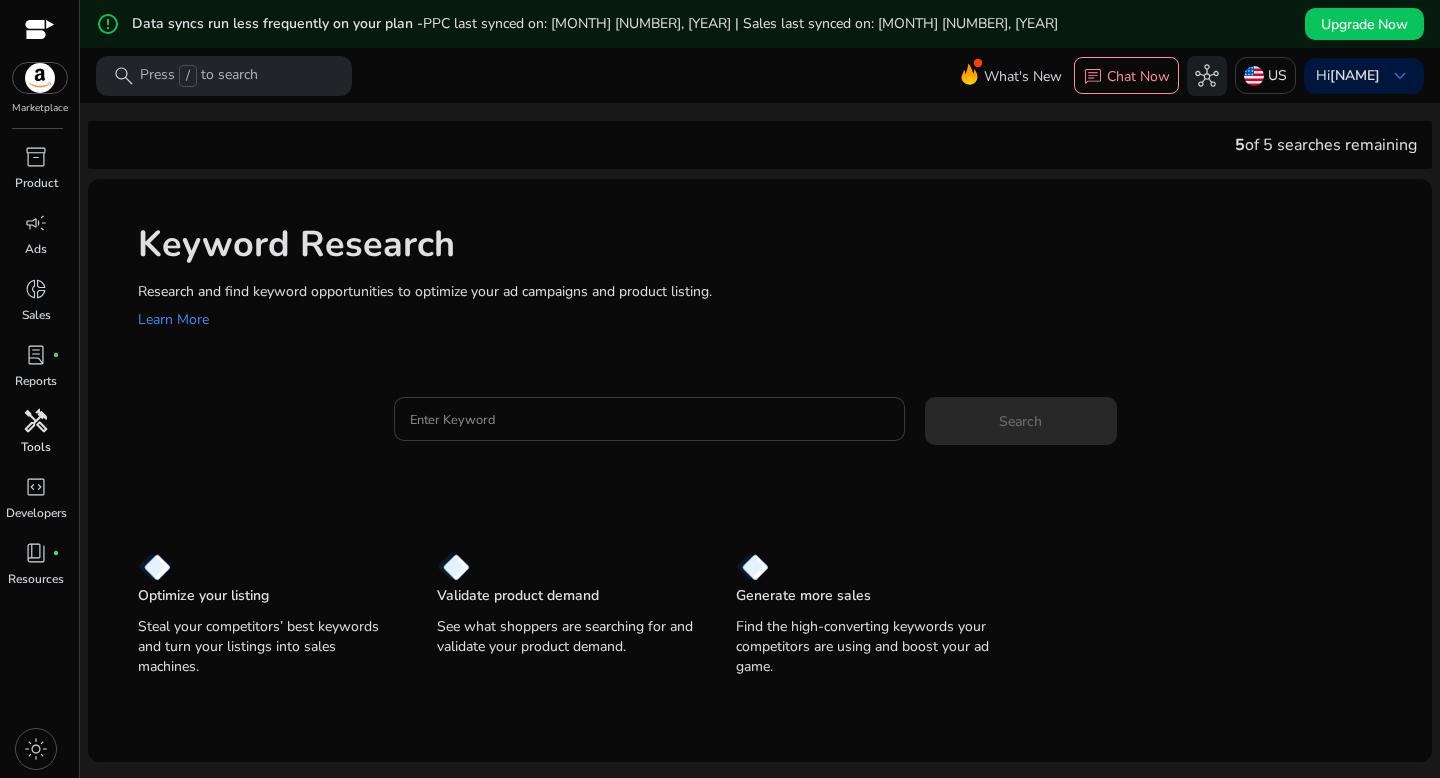 click on "Enter Keyword" at bounding box center [649, 419] 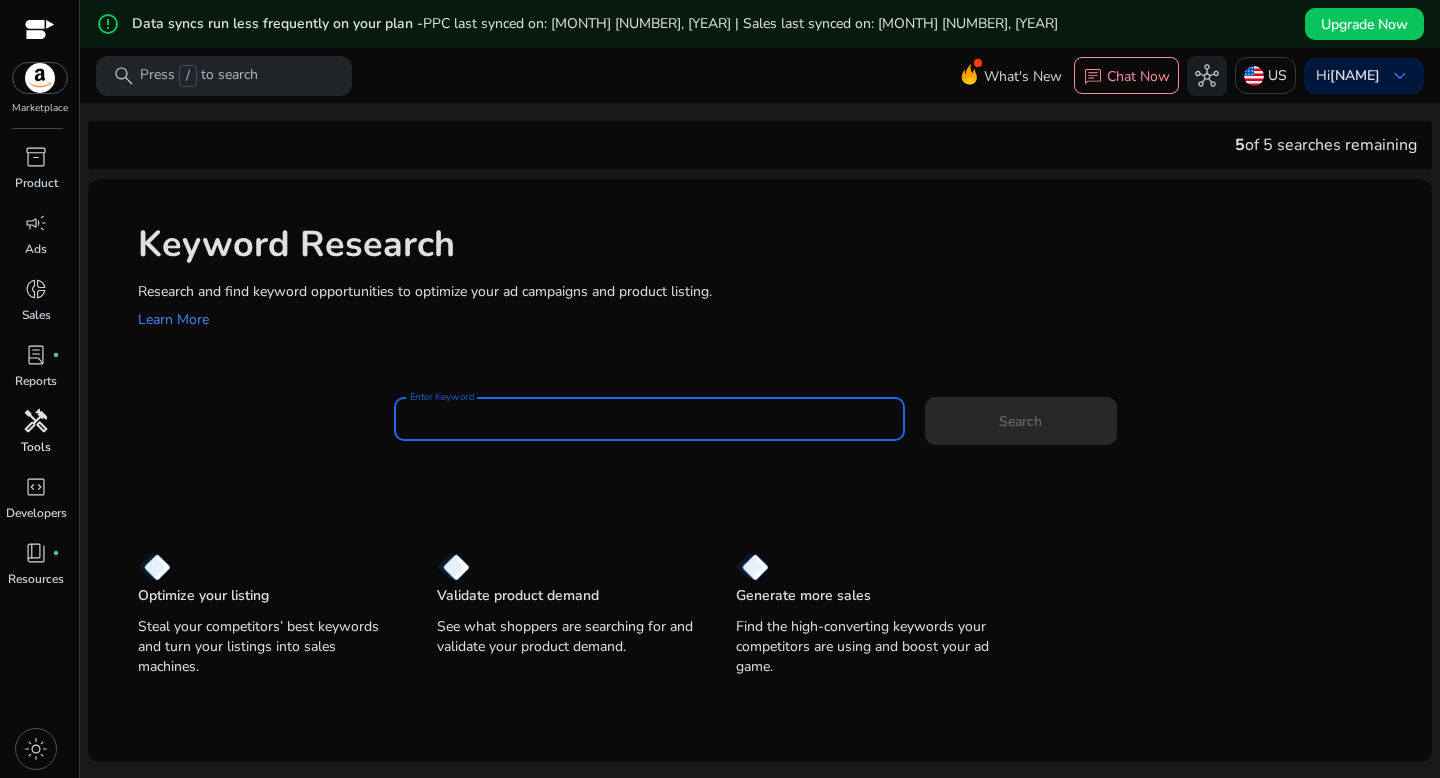 click on "Enter Keyword" at bounding box center (649, 419) 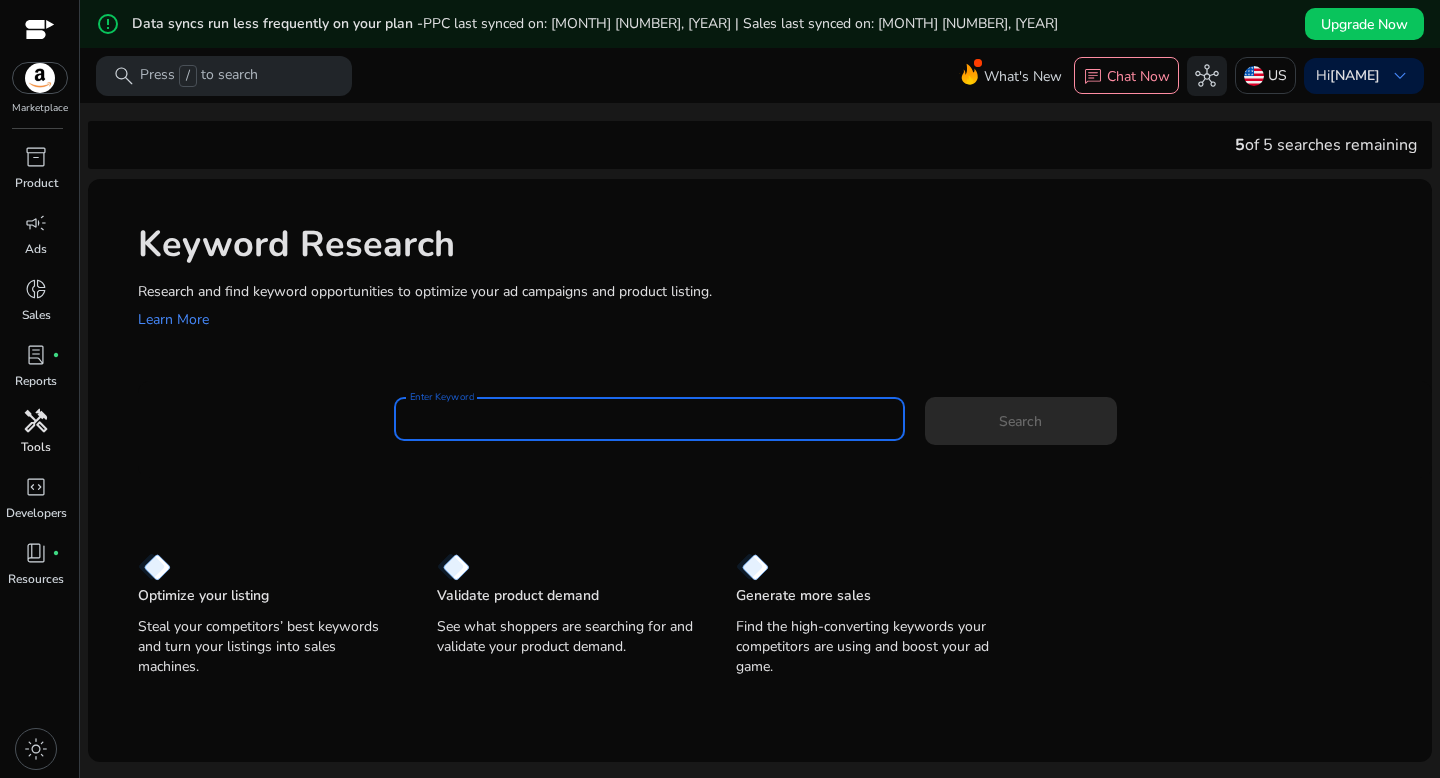 paste on "**********" 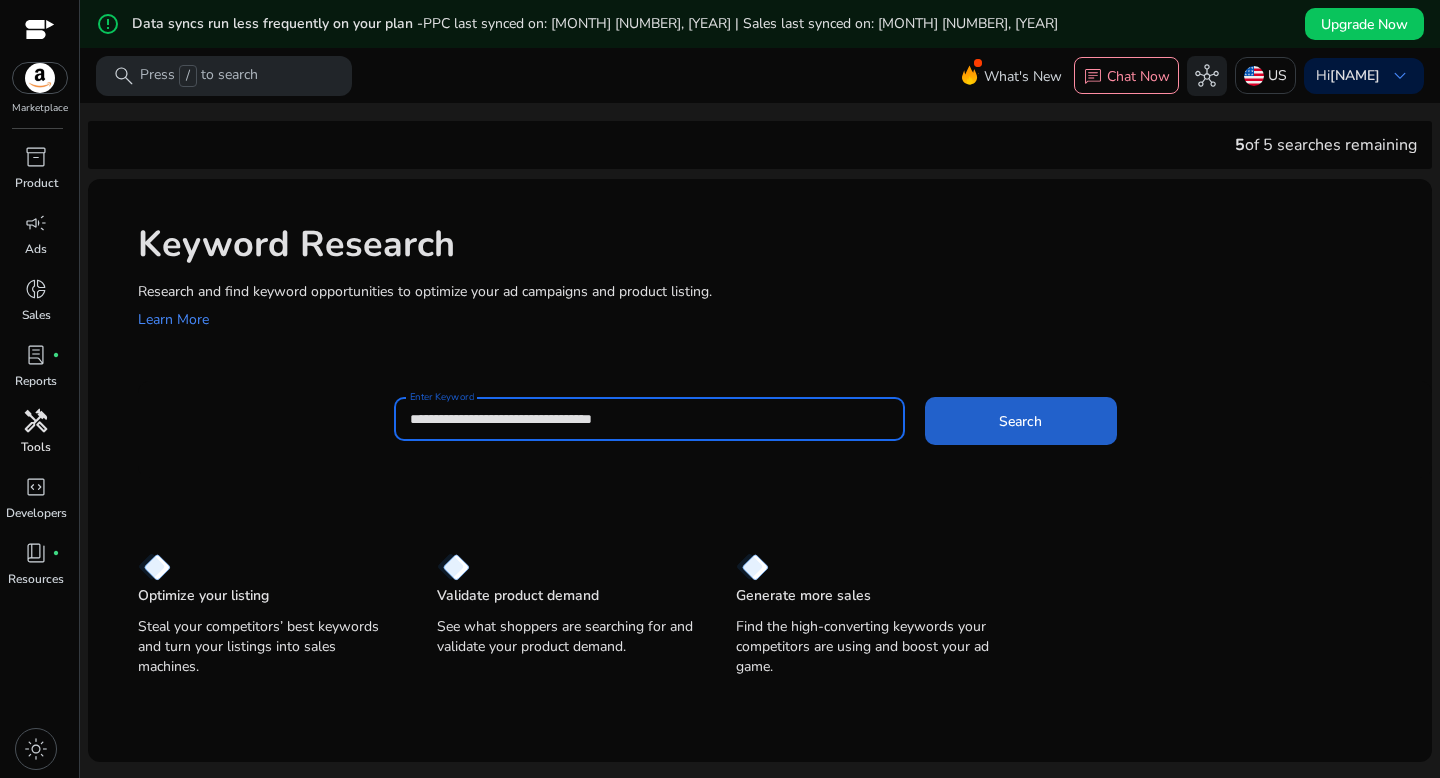 click 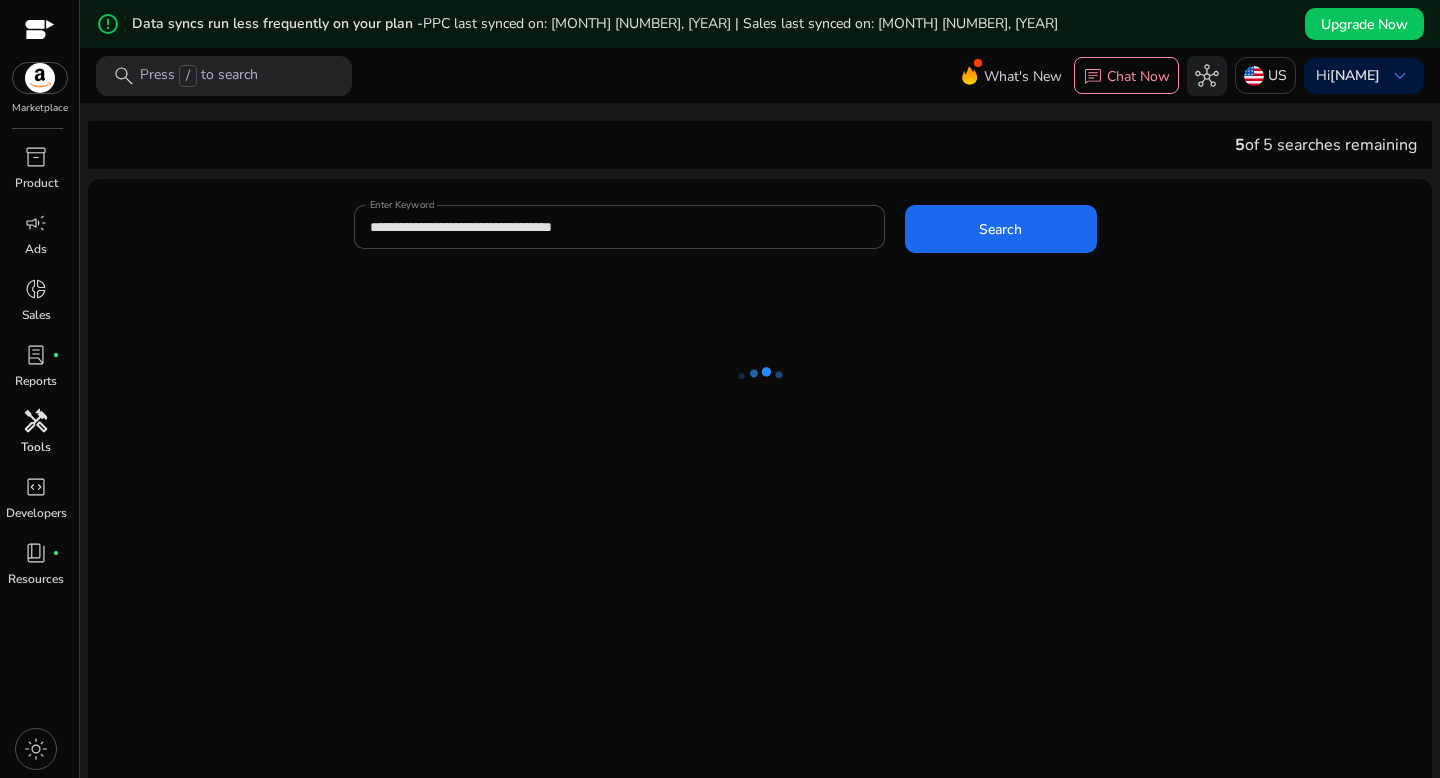 scroll, scrollTop: 0, scrollLeft: 0, axis: both 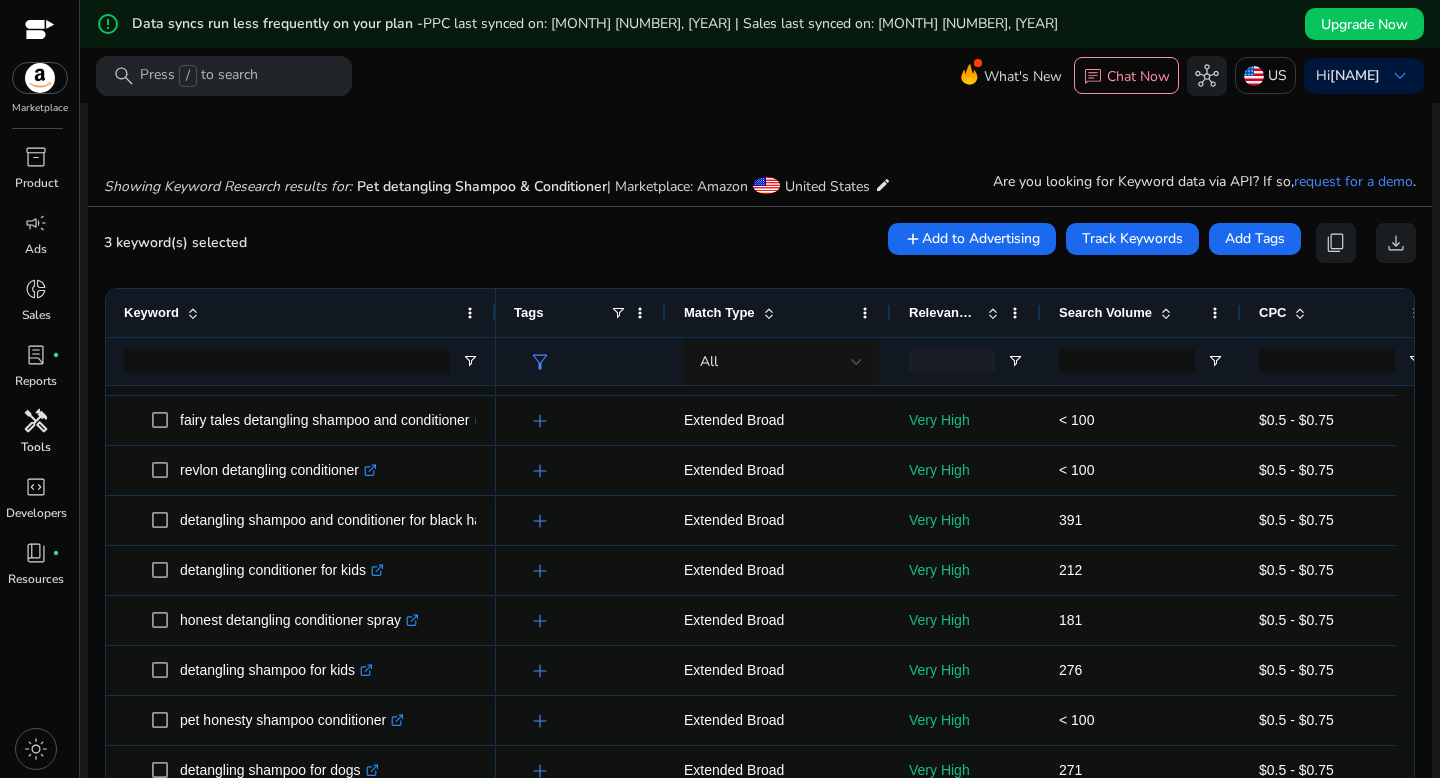 drag, startPoint x: 402, startPoint y: 320, endPoint x: 519, endPoint y: 319, distance: 117.00427 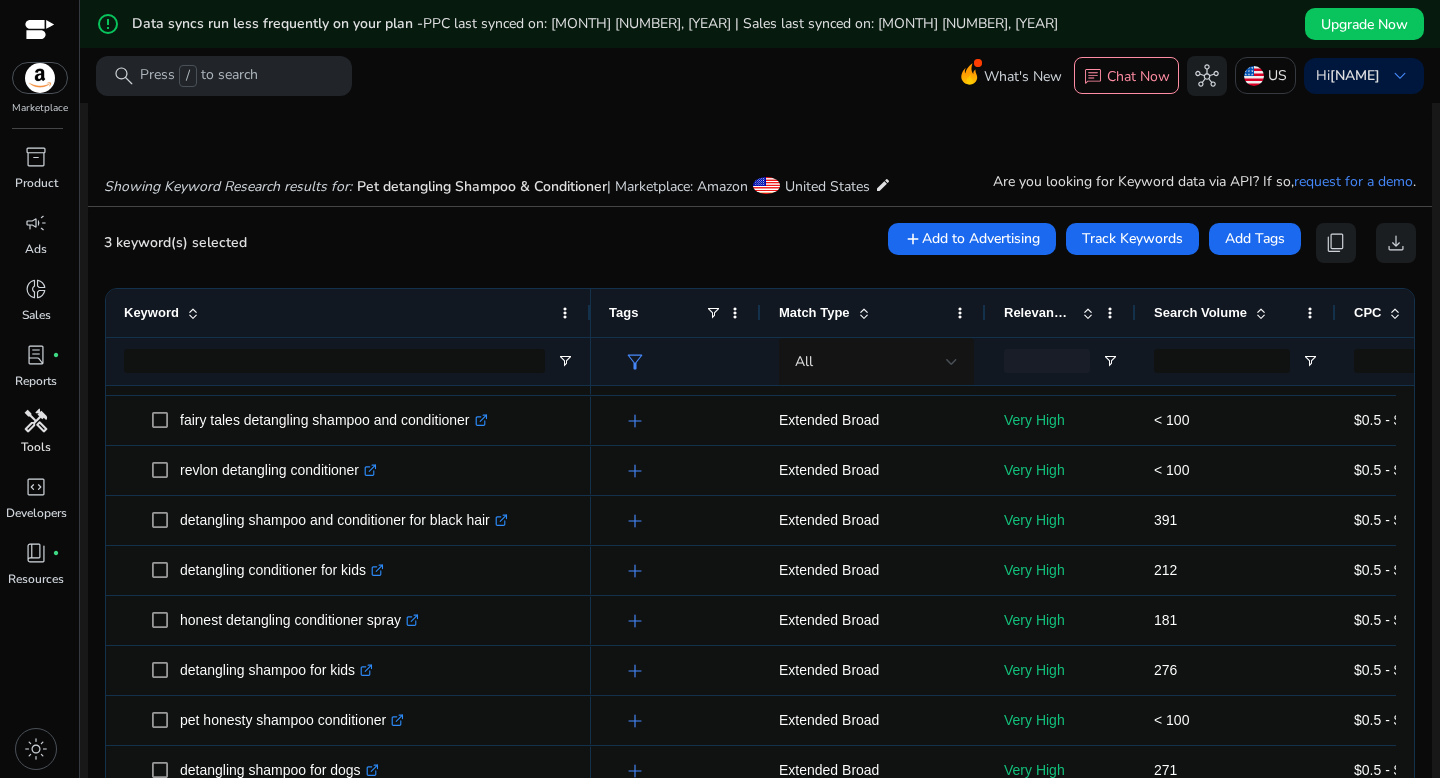drag, startPoint x: 510, startPoint y: 316, endPoint x: 587, endPoint y: 316, distance: 77 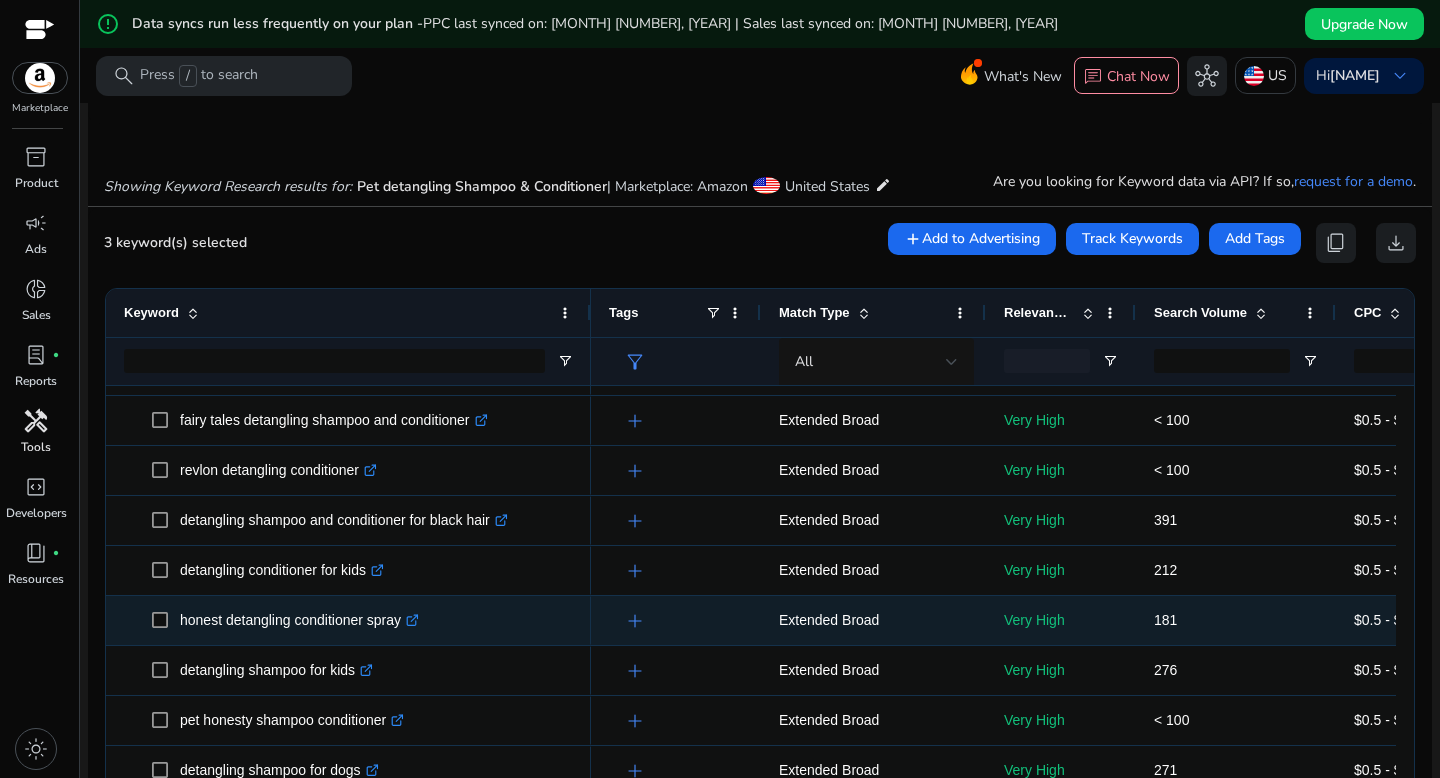 scroll 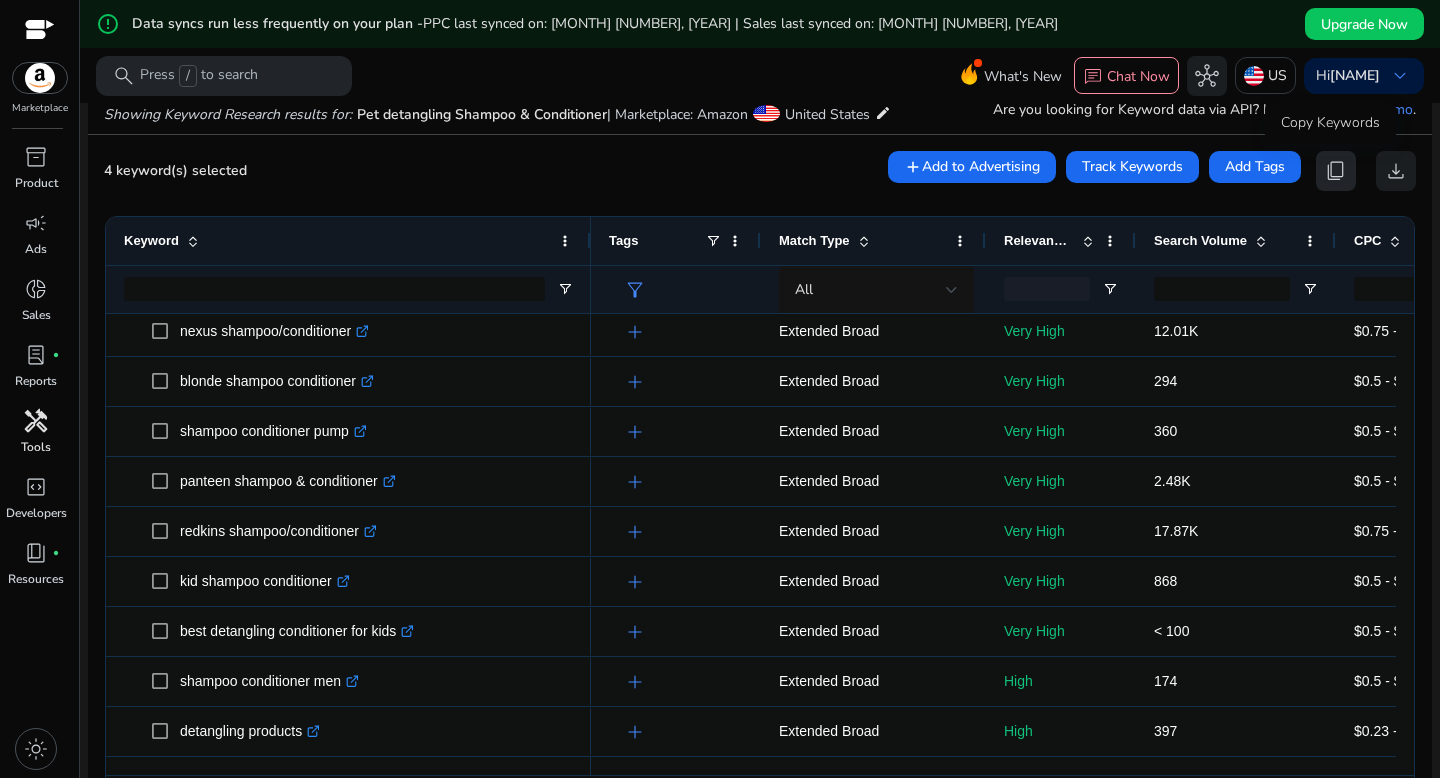click on "content_copy" at bounding box center (1336, 171) 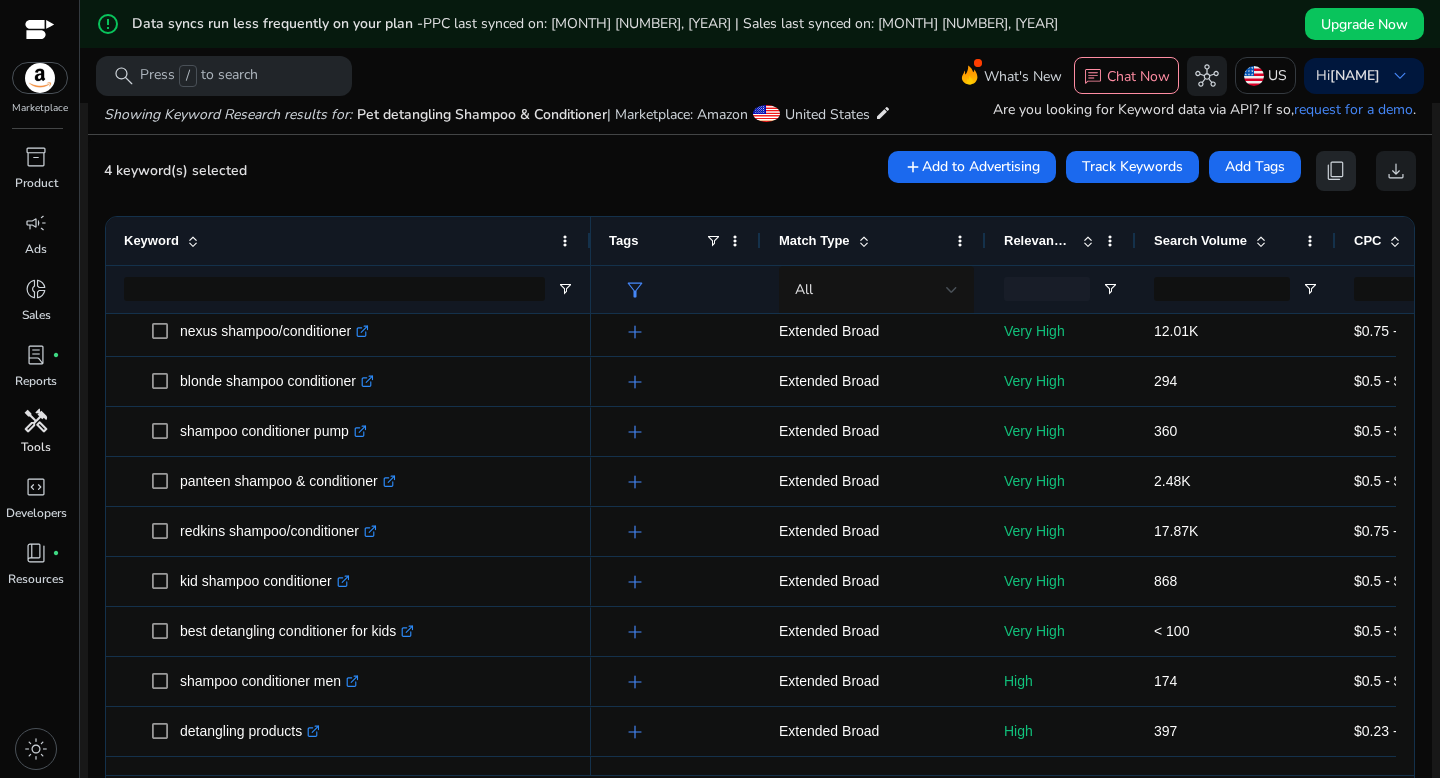click on "content_copy" at bounding box center (1336, 171) 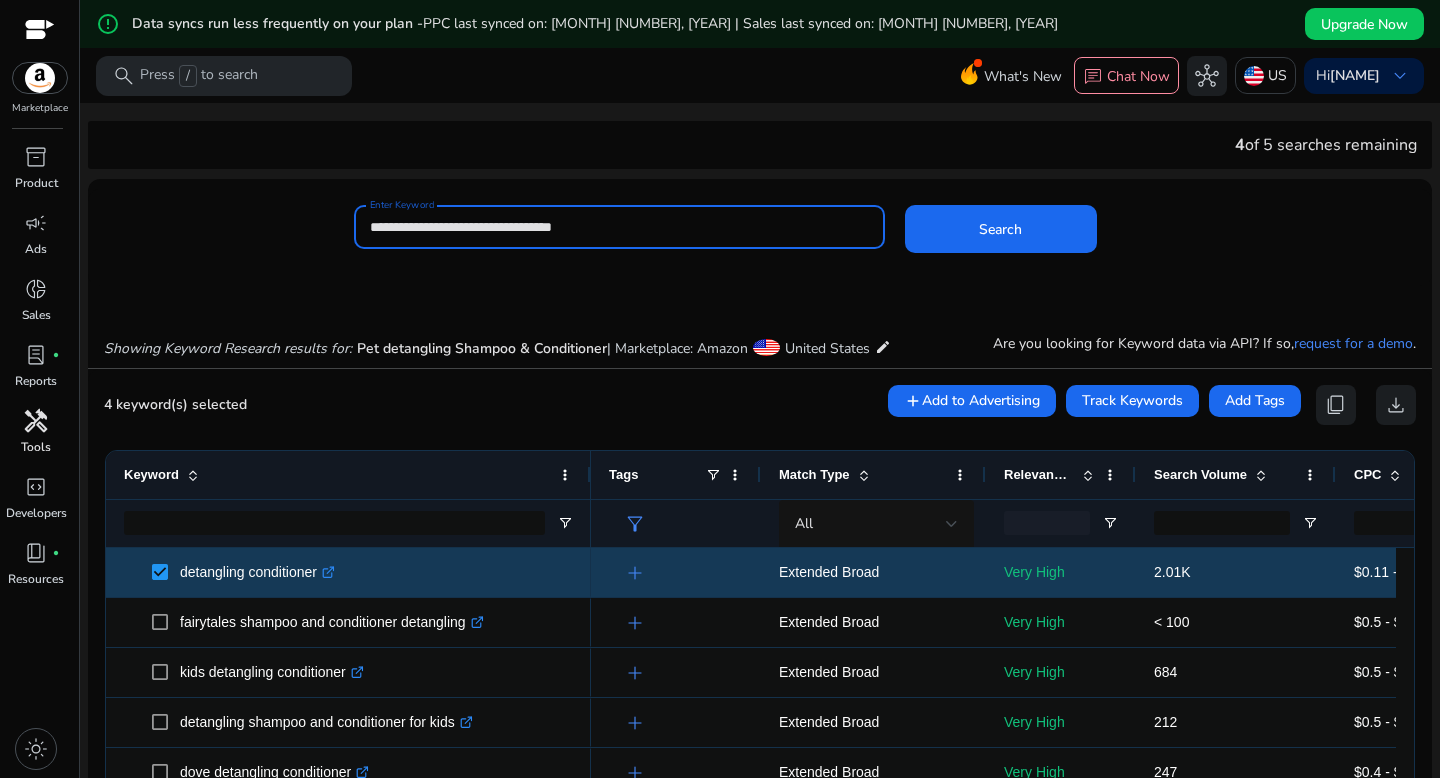 click on "**********" at bounding box center [619, 227] 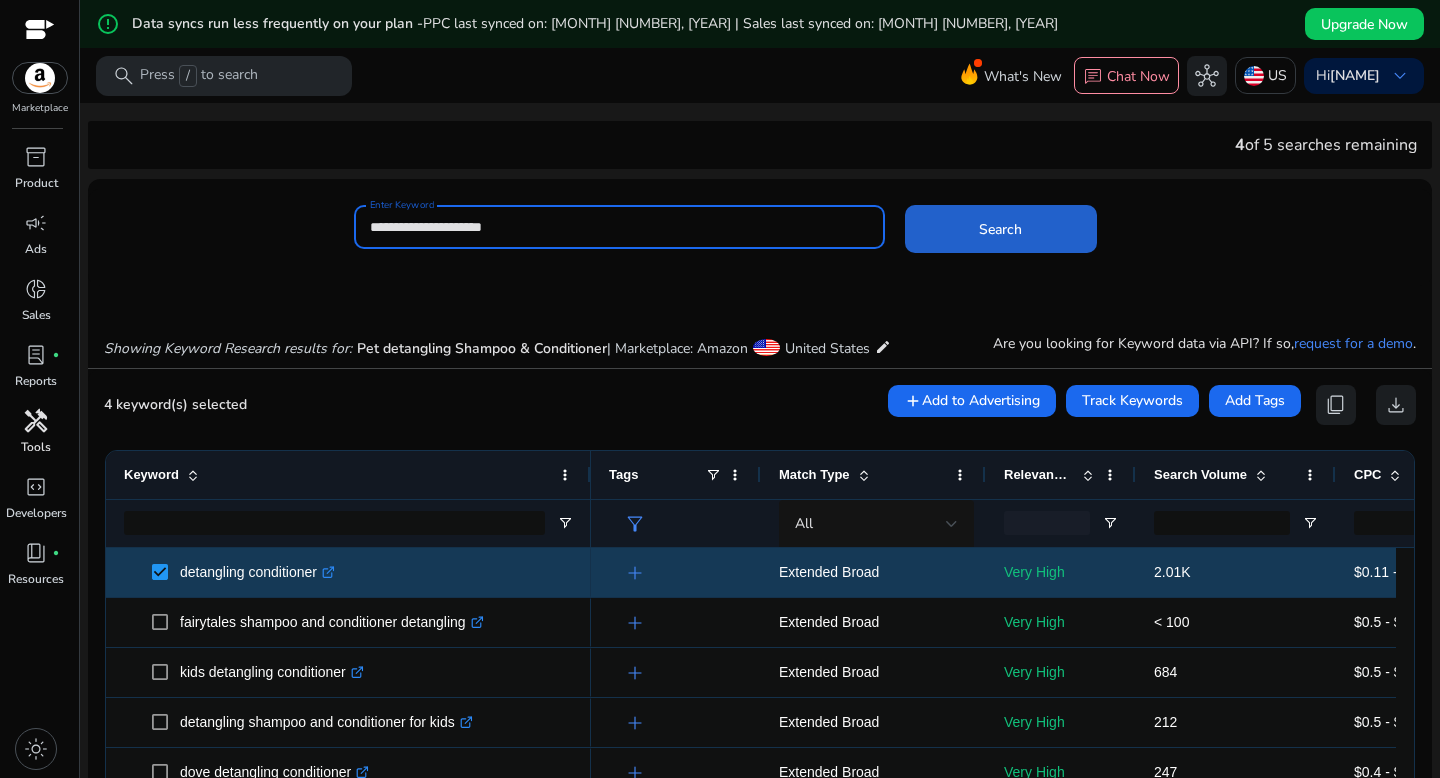 type on "**********" 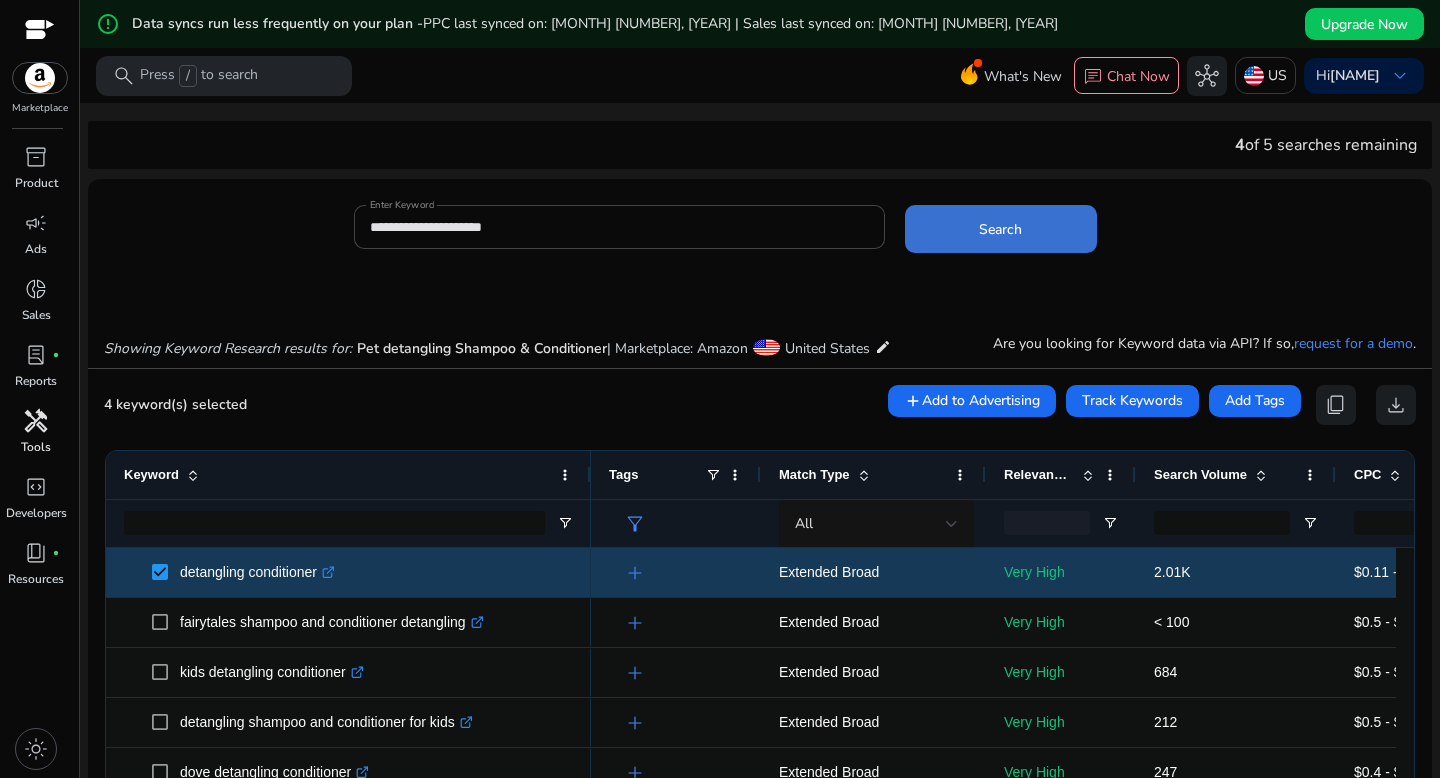 click 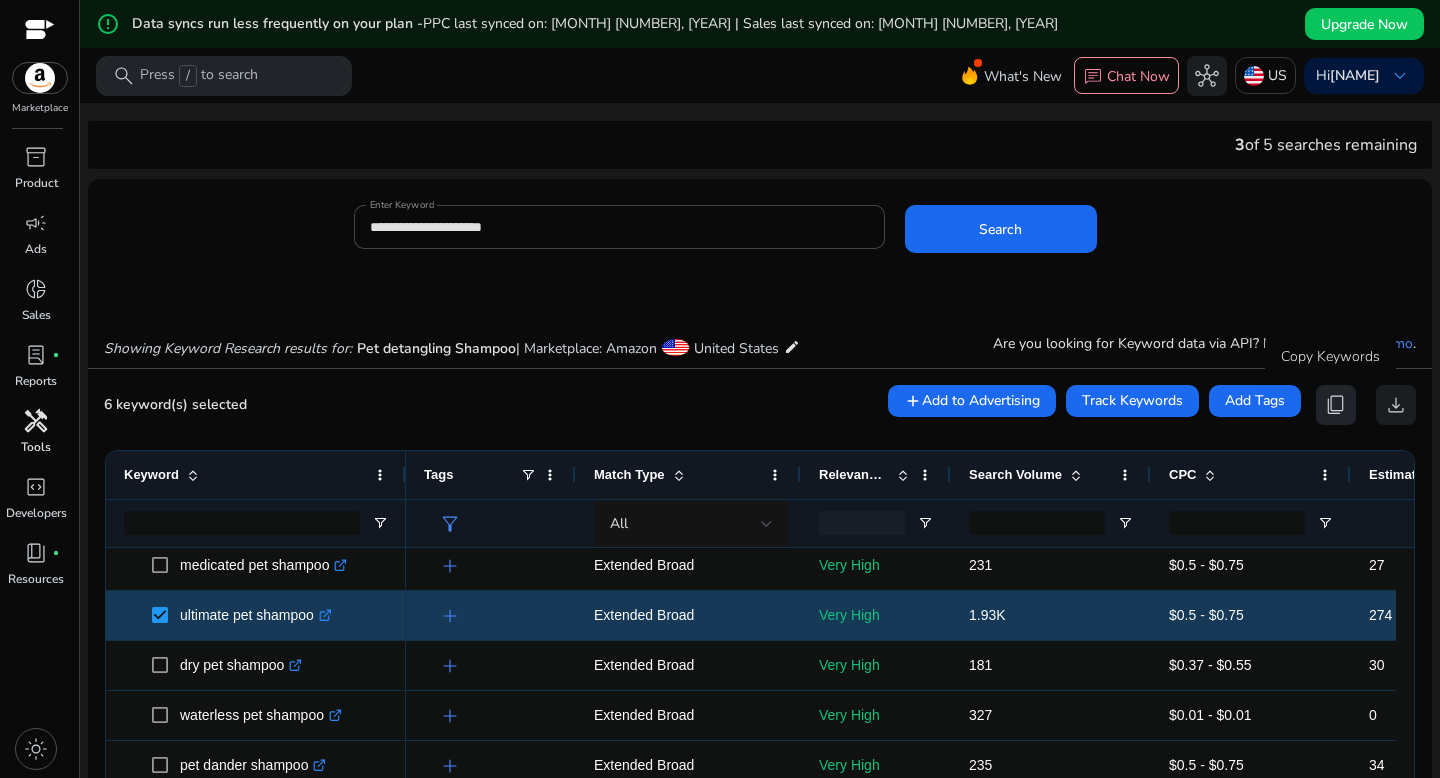 click on "content_copy" at bounding box center [1336, 405] 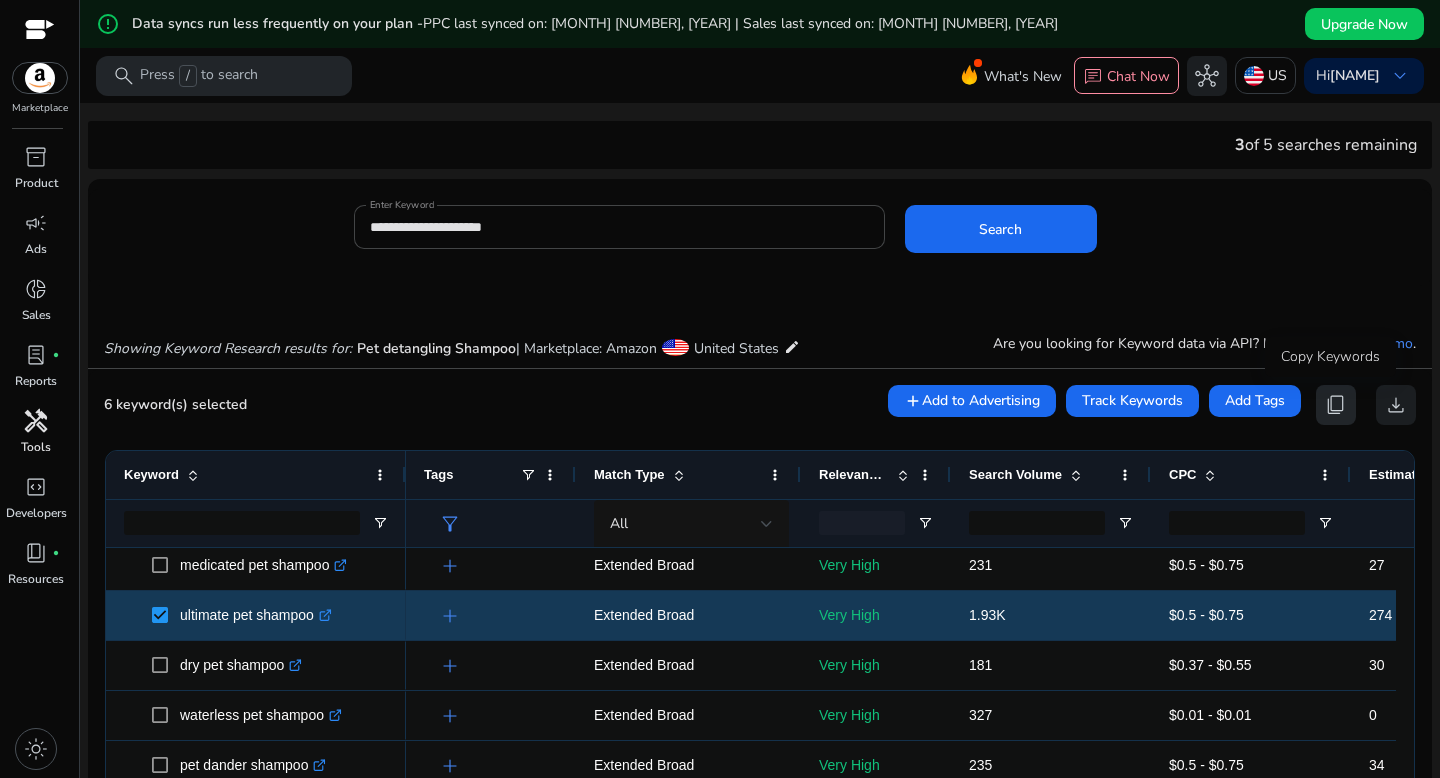 click on "content_copy" at bounding box center [1336, 405] 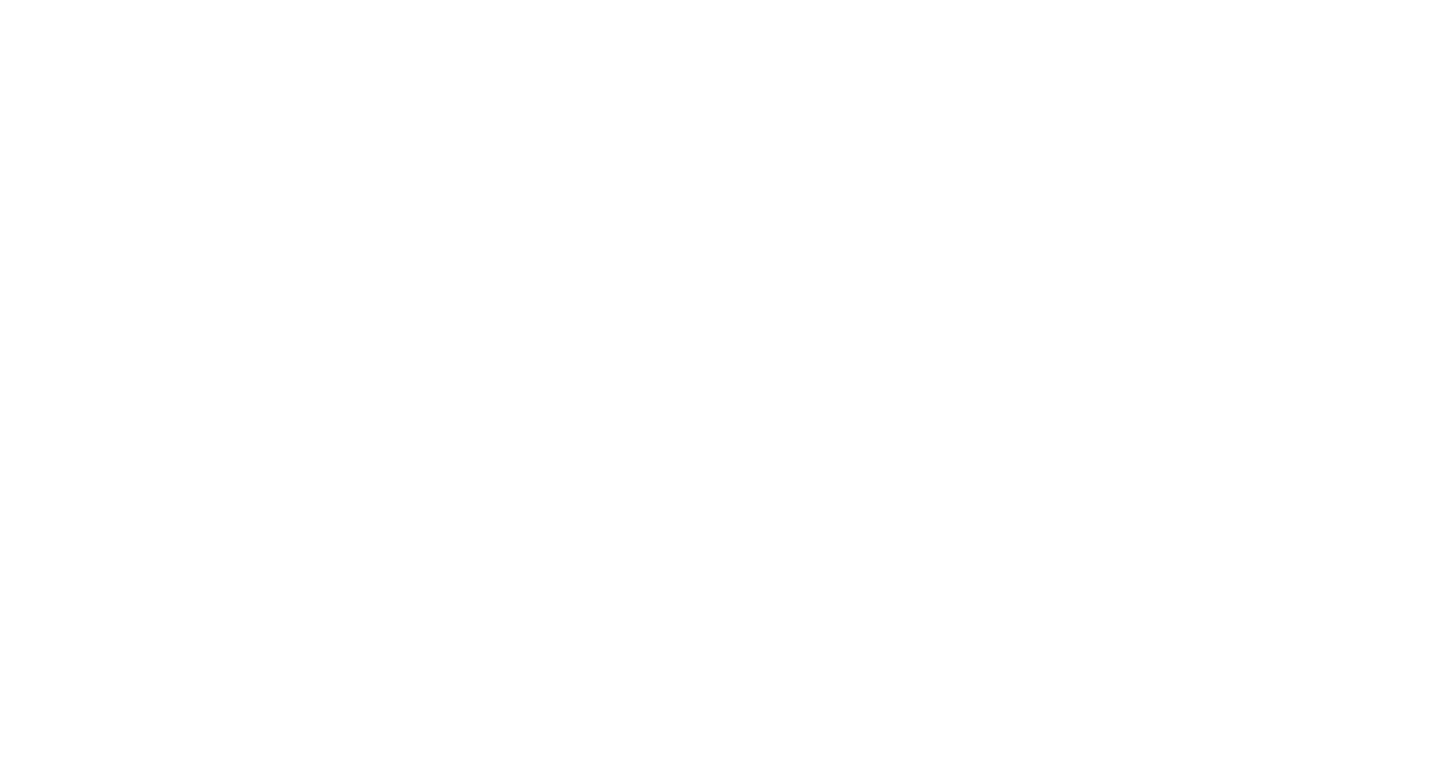 scroll, scrollTop: 0, scrollLeft: 0, axis: both 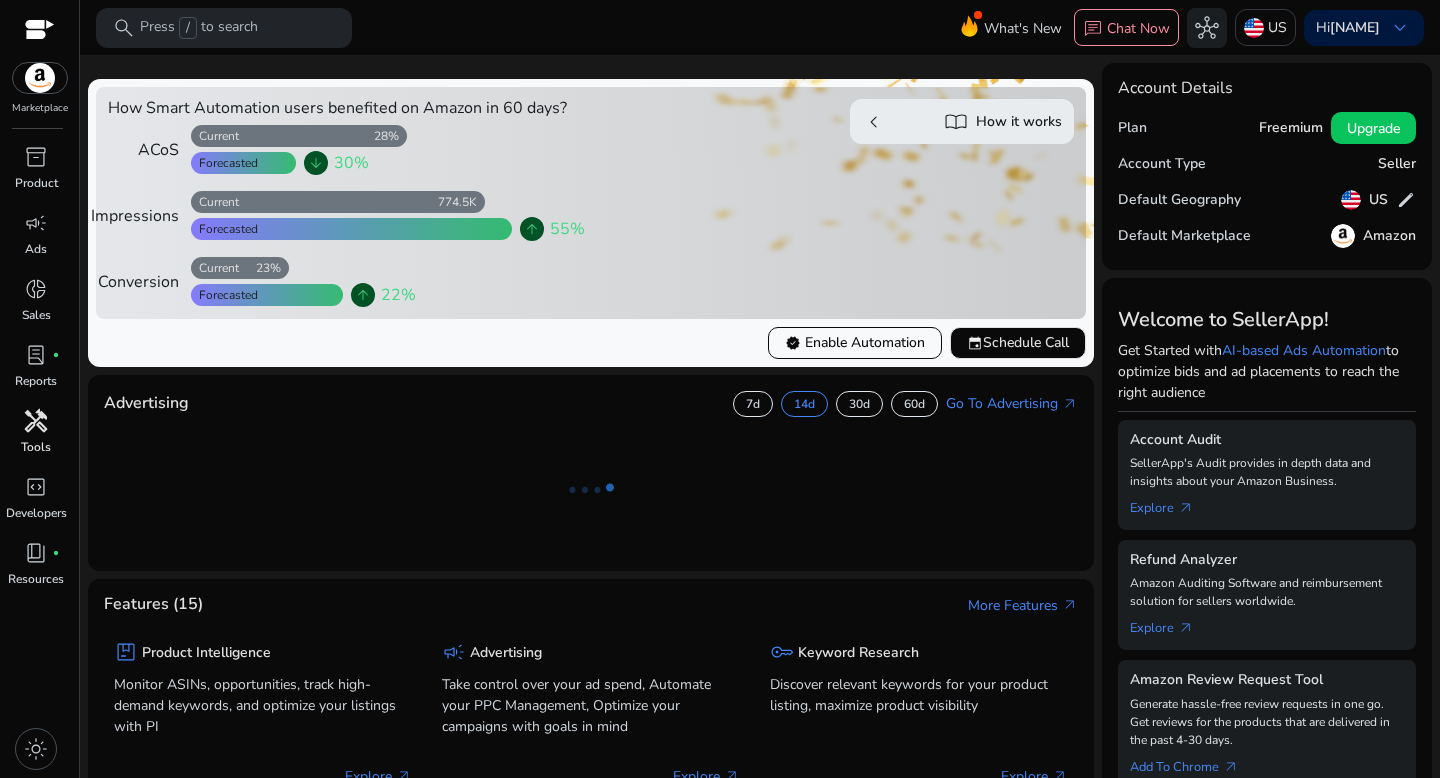 click on "Tools" at bounding box center (36, 447) 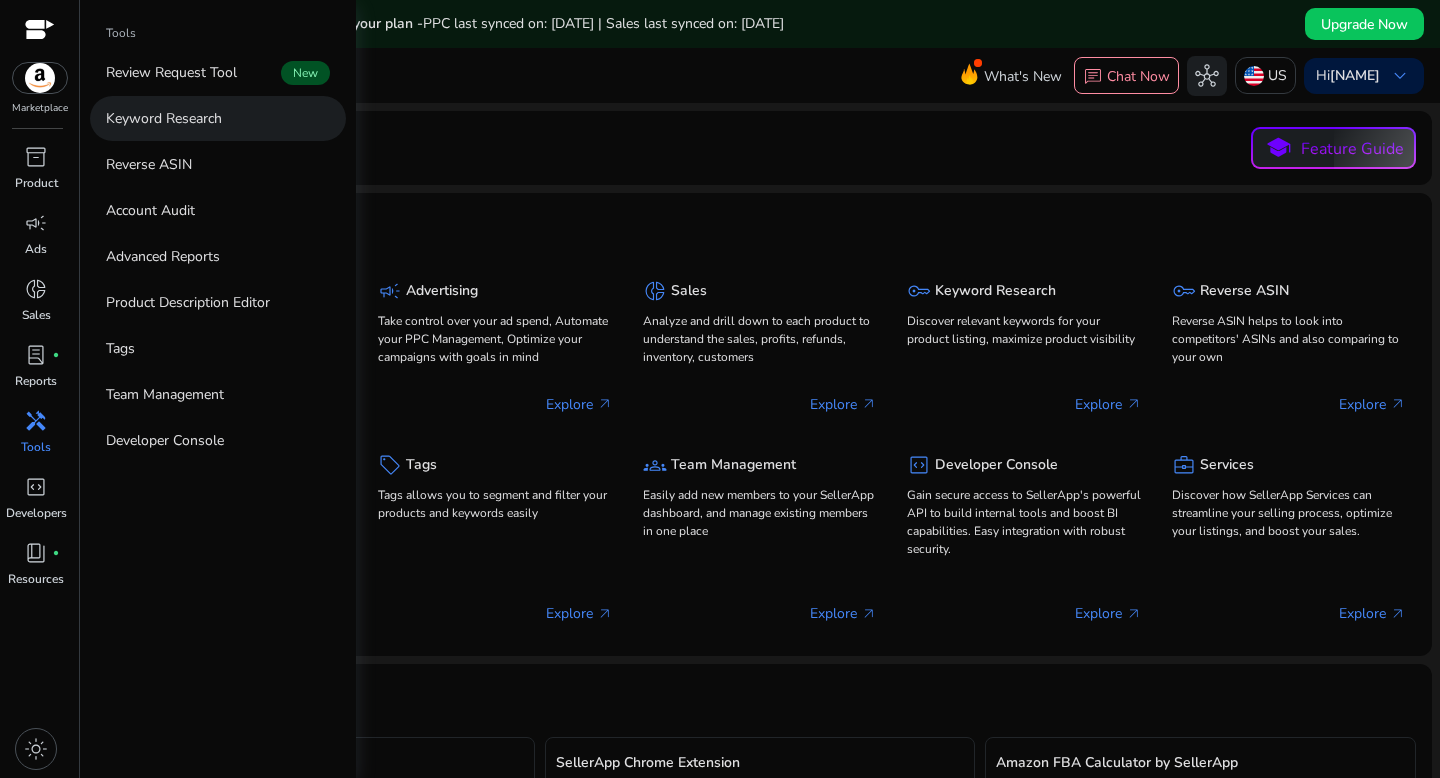 click on "Keyword Research" at bounding box center [164, 118] 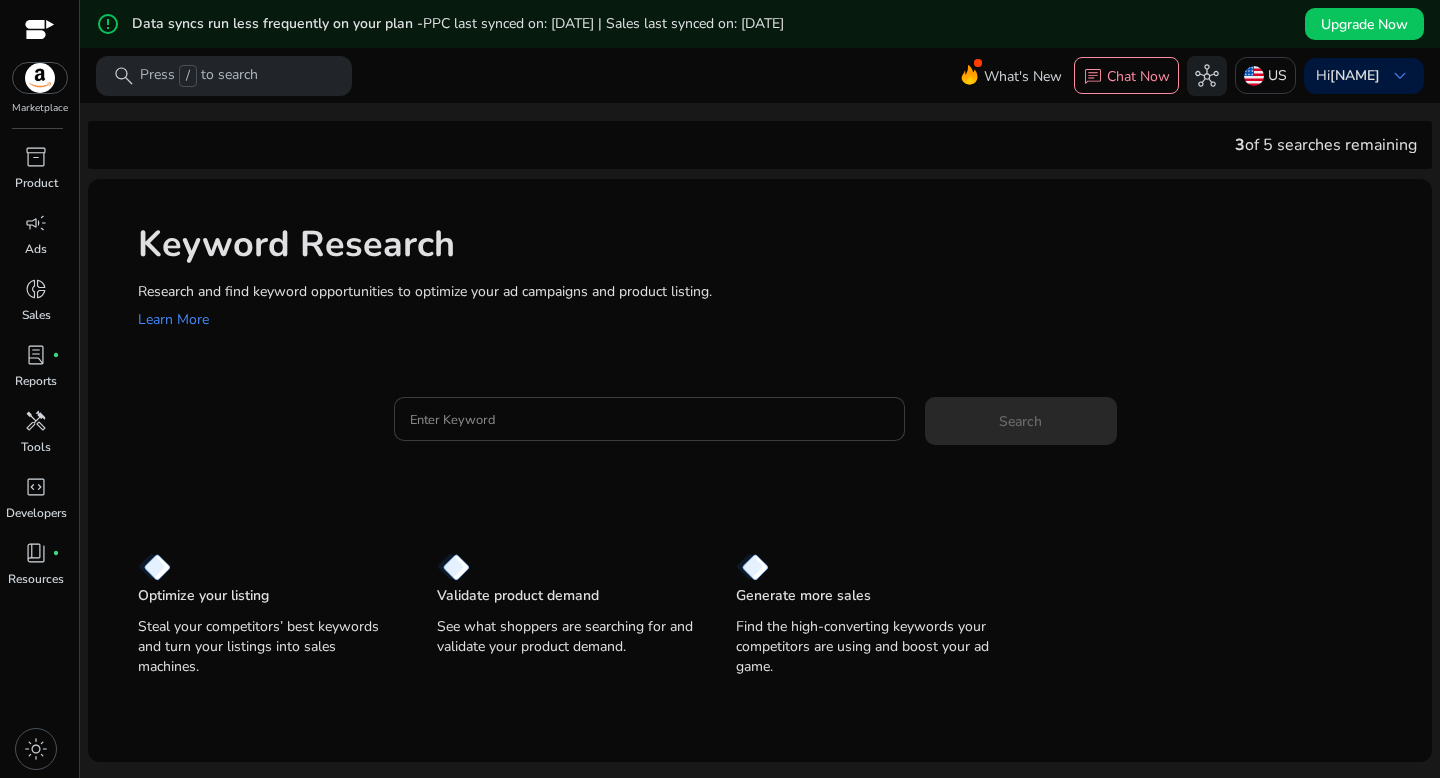click on "Enter Keyword" at bounding box center [649, 419] 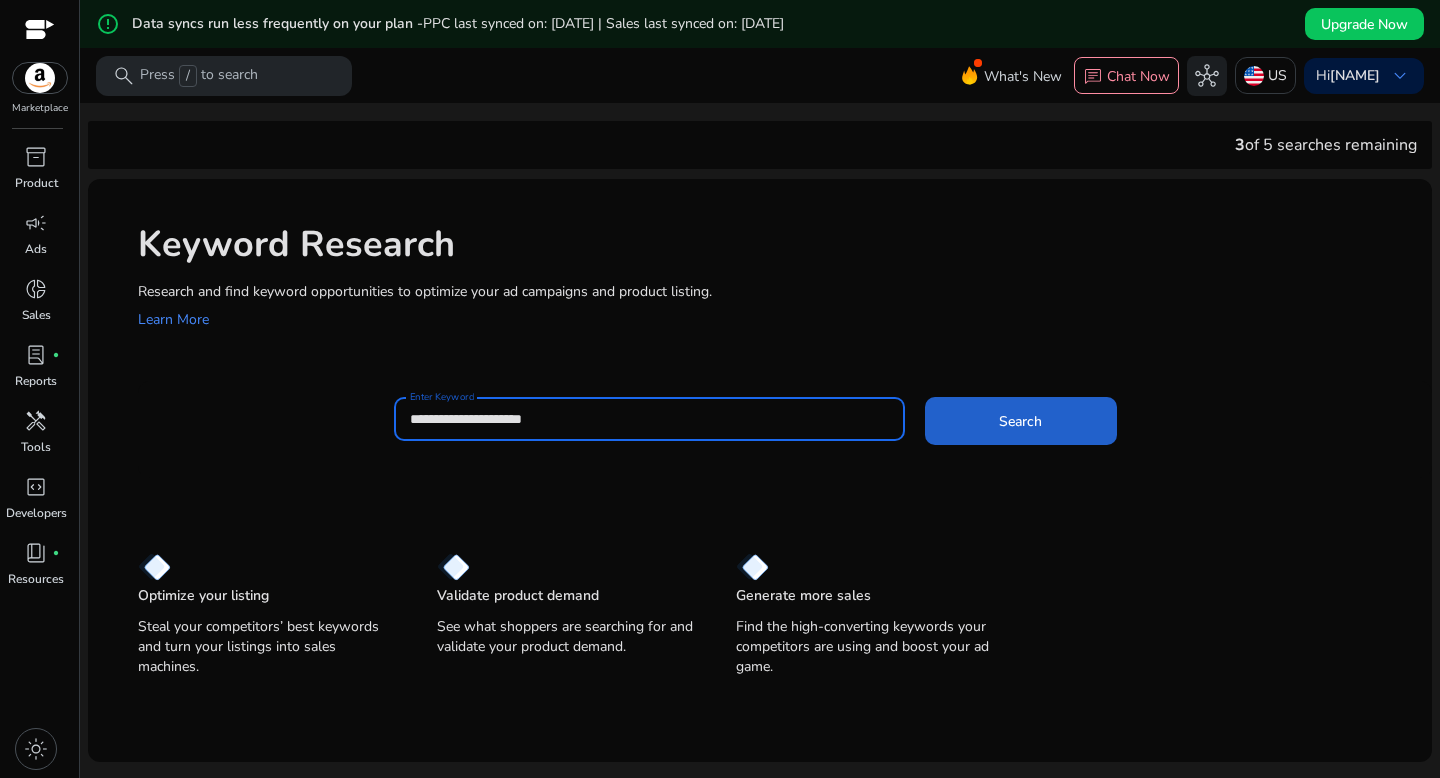 type on "**********" 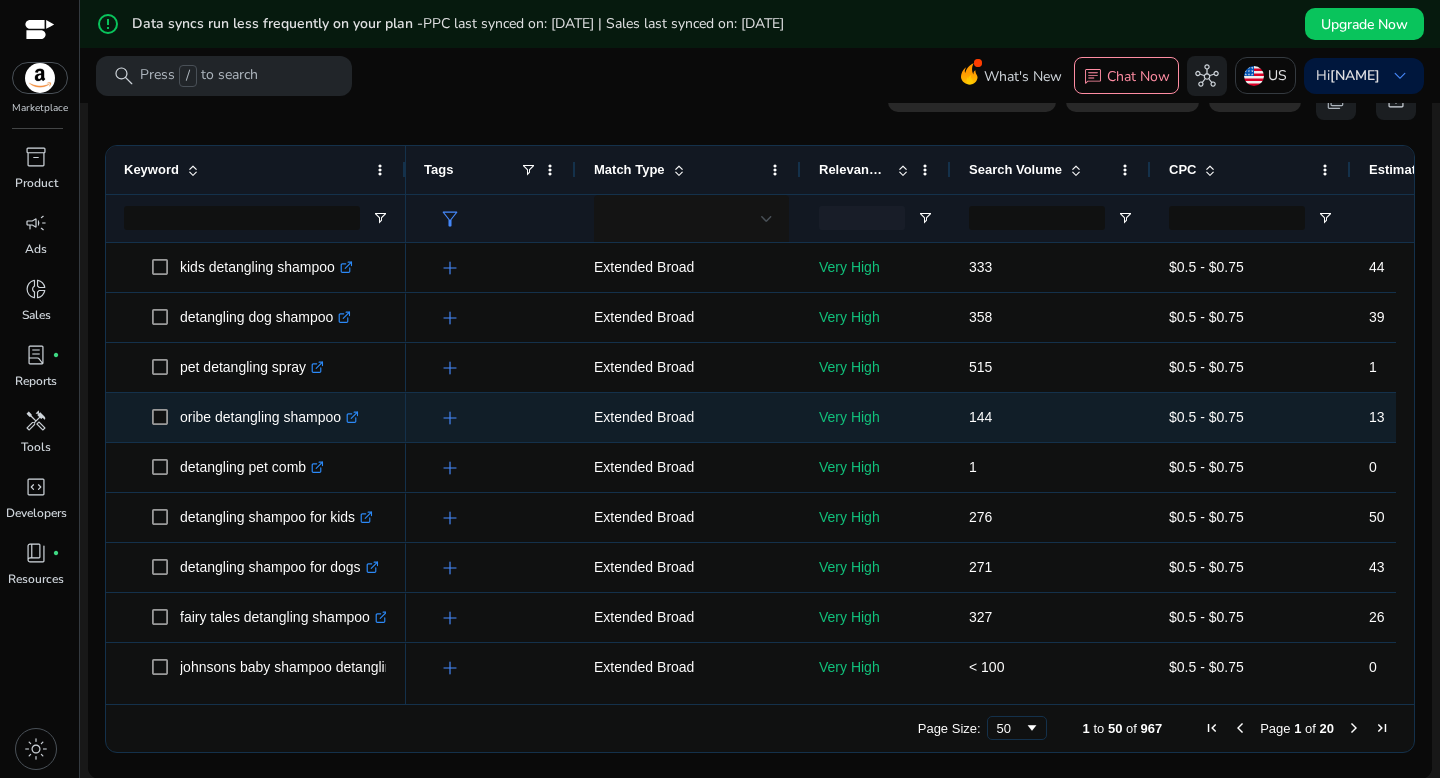 scroll, scrollTop: 286, scrollLeft: 0, axis: vertical 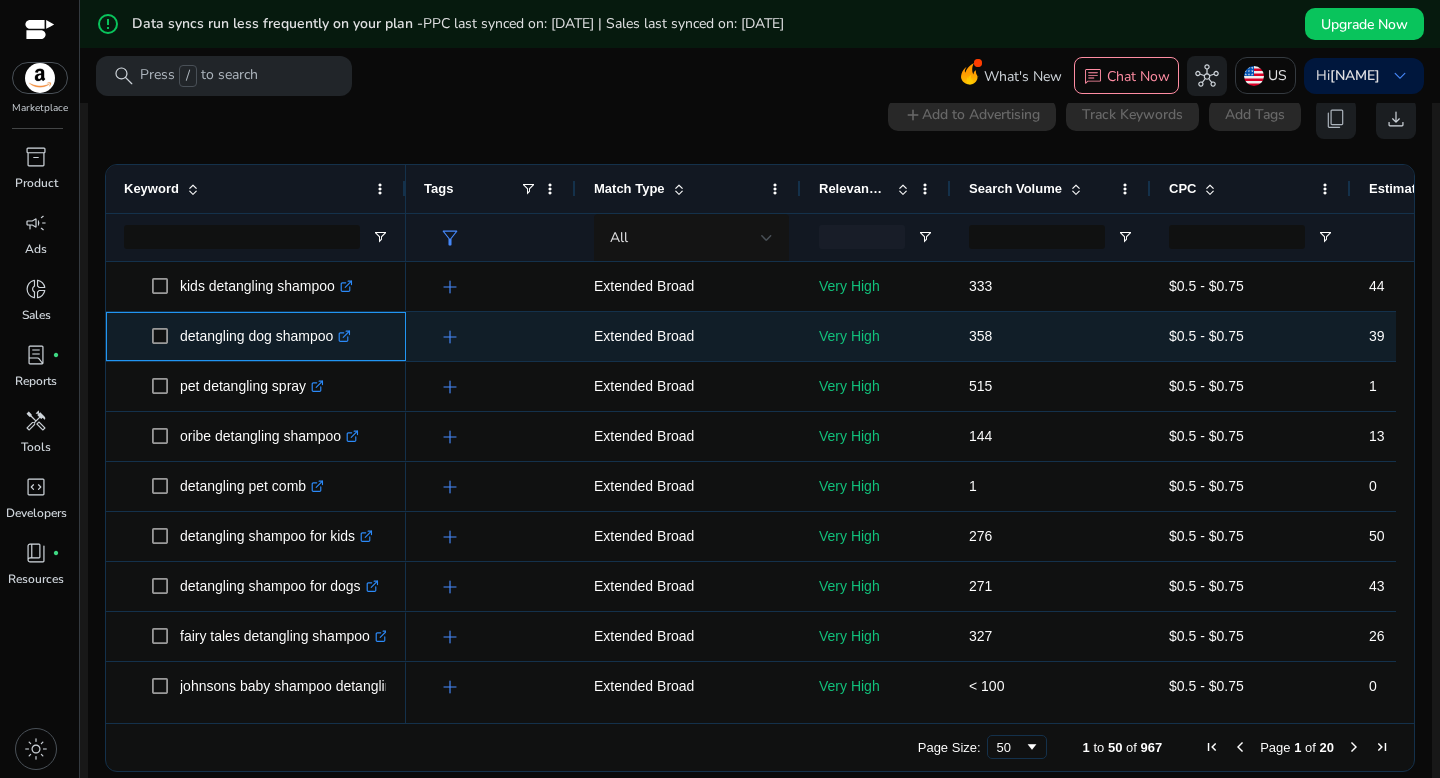 click at bounding box center [166, 336] 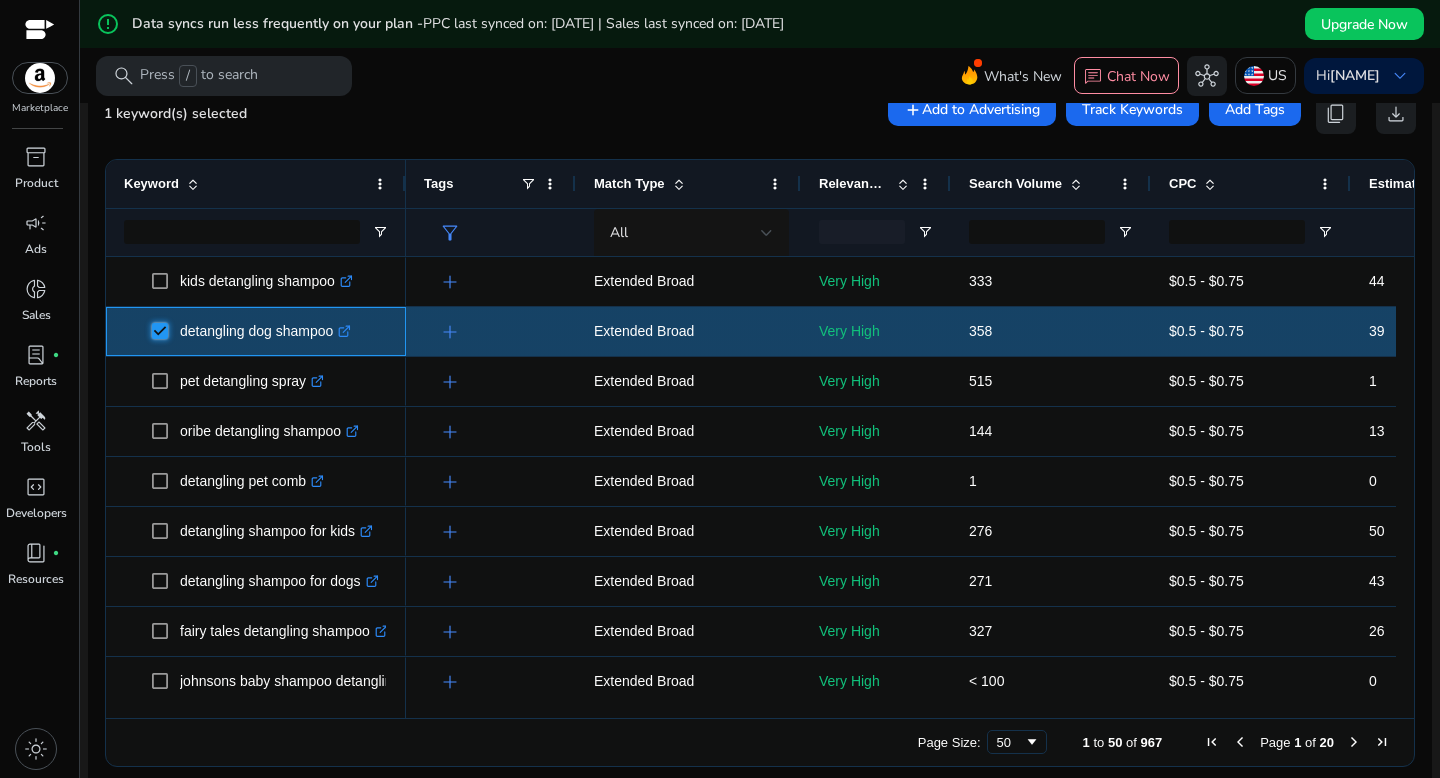 scroll, scrollTop: 292, scrollLeft: 0, axis: vertical 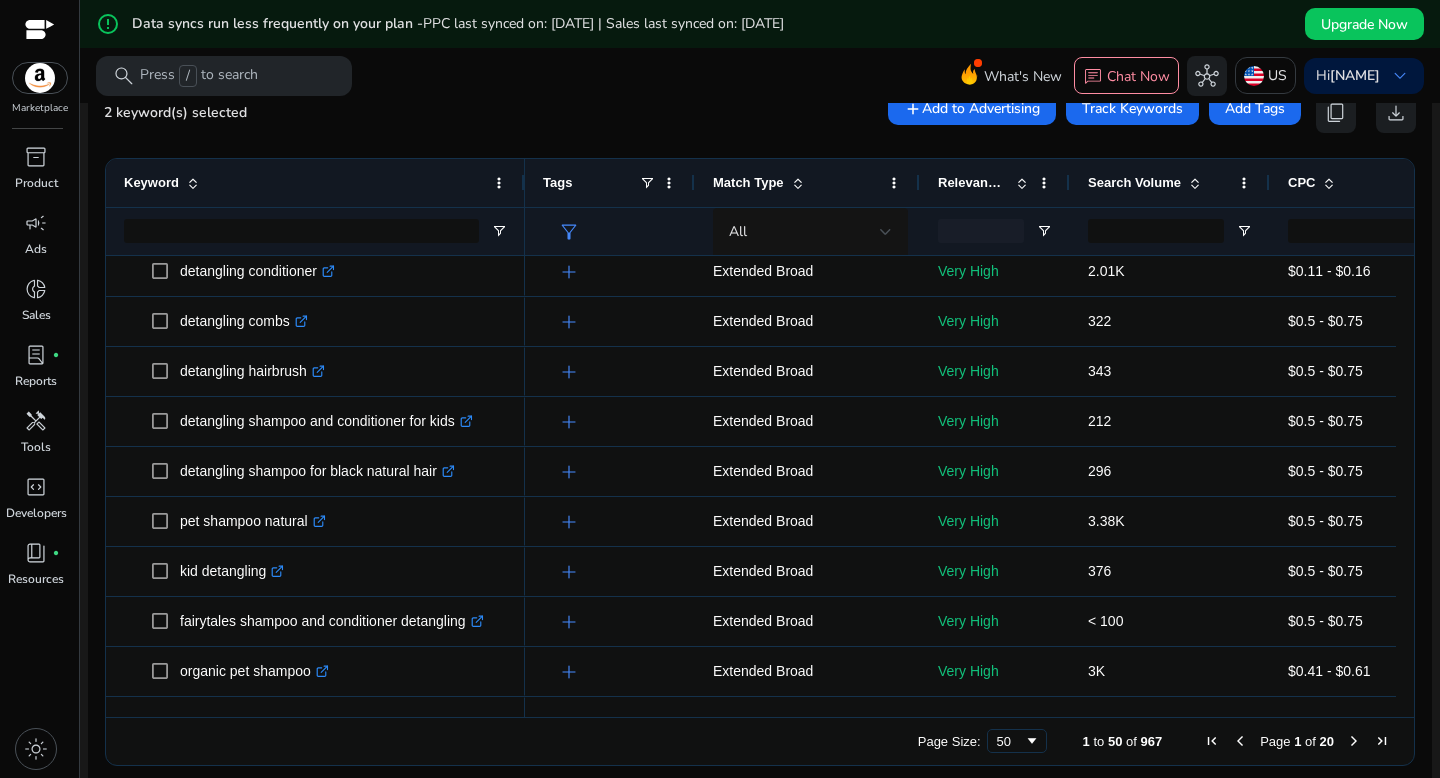 drag, startPoint x: 403, startPoint y: 173, endPoint x: 522, endPoint y: 169, distance: 119.06721 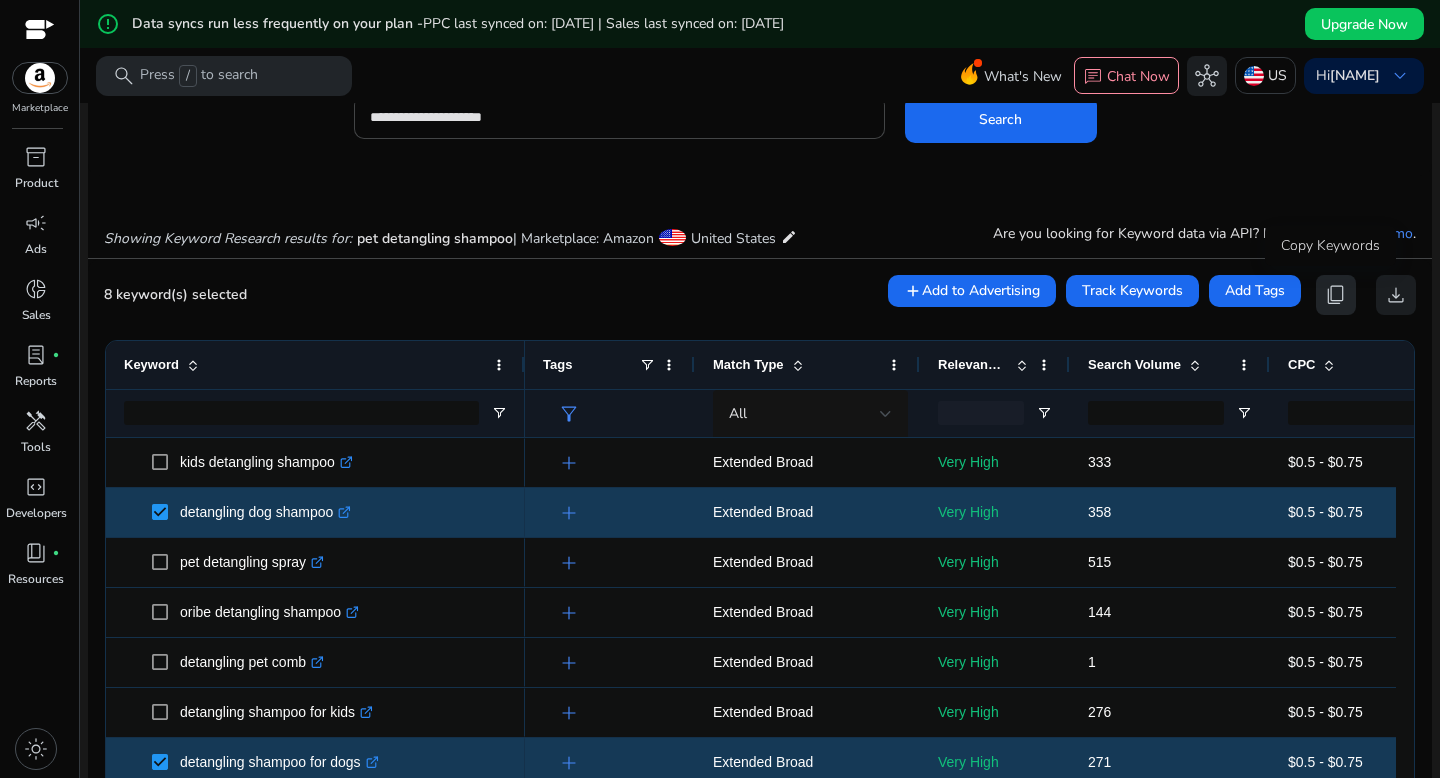 click on "content_copy" at bounding box center [1336, 295] 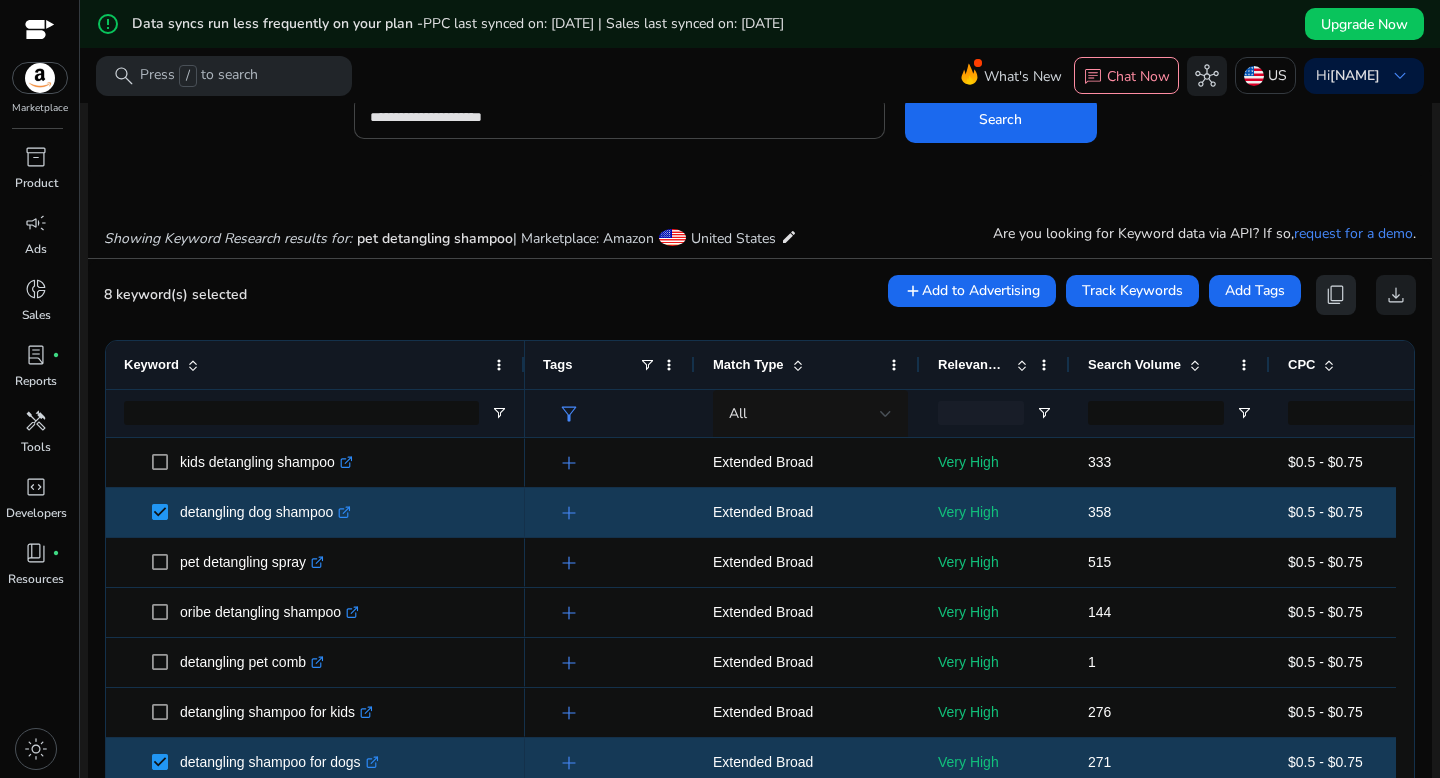 click on "content_copy" at bounding box center [1336, 295] 